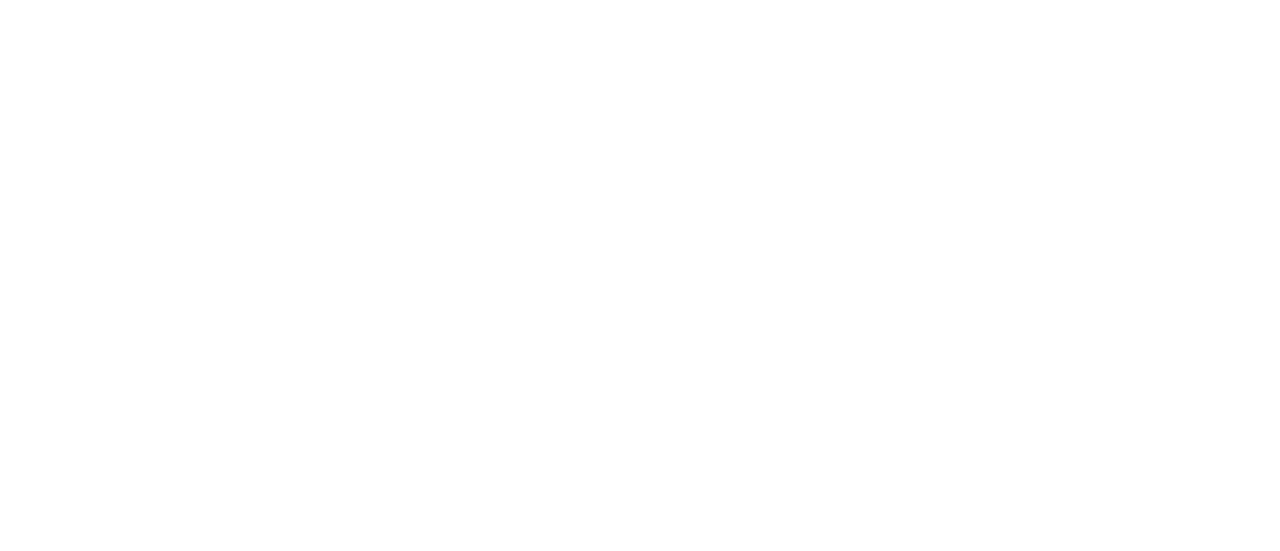 scroll, scrollTop: 0, scrollLeft: 0, axis: both 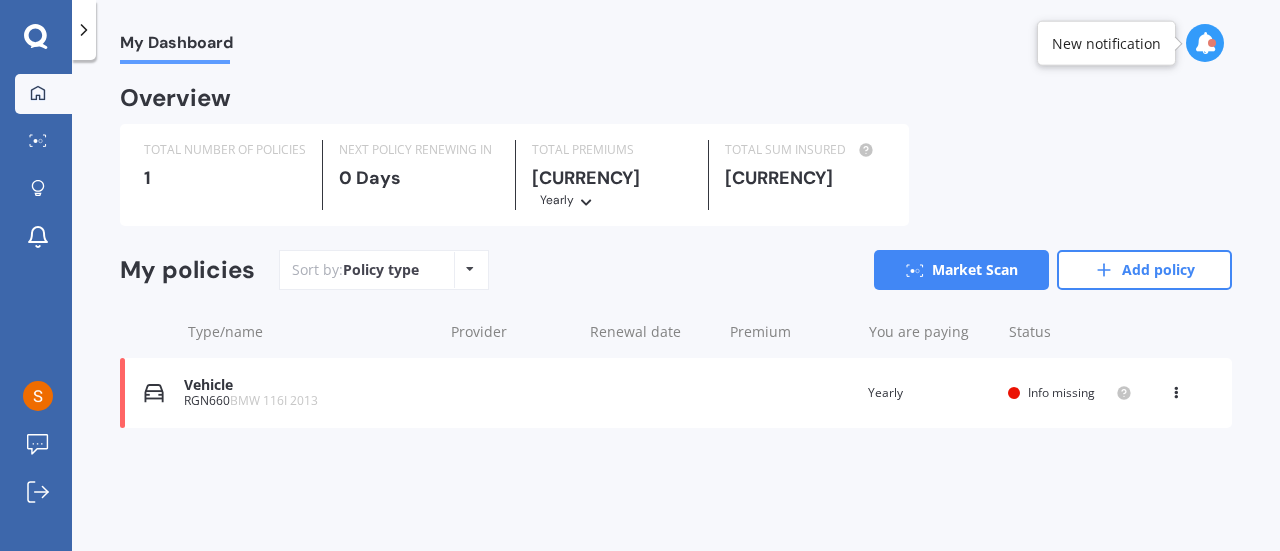 click on "Add policy" at bounding box center [1144, 270] 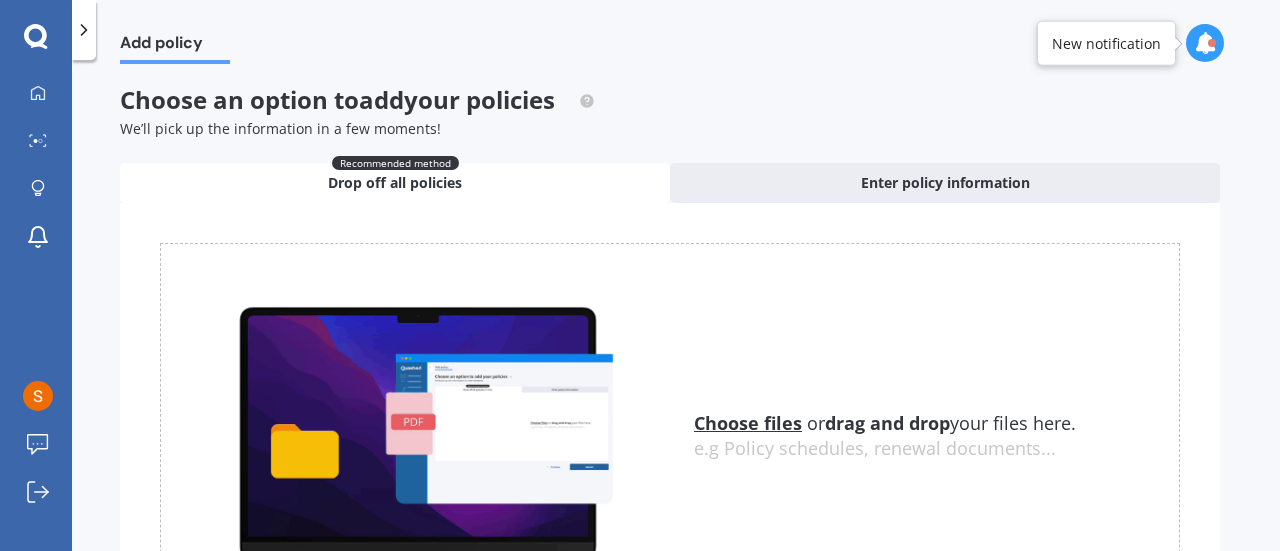 scroll, scrollTop: 3, scrollLeft: 0, axis: vertical 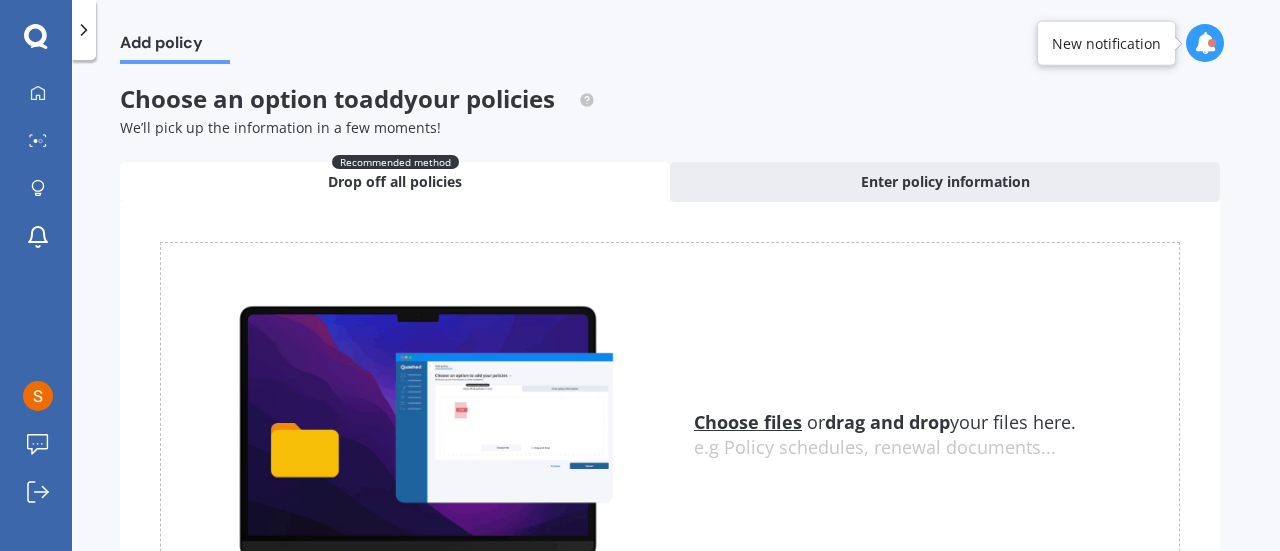 click on "Enter policy information" at bounding box center (945, 182) 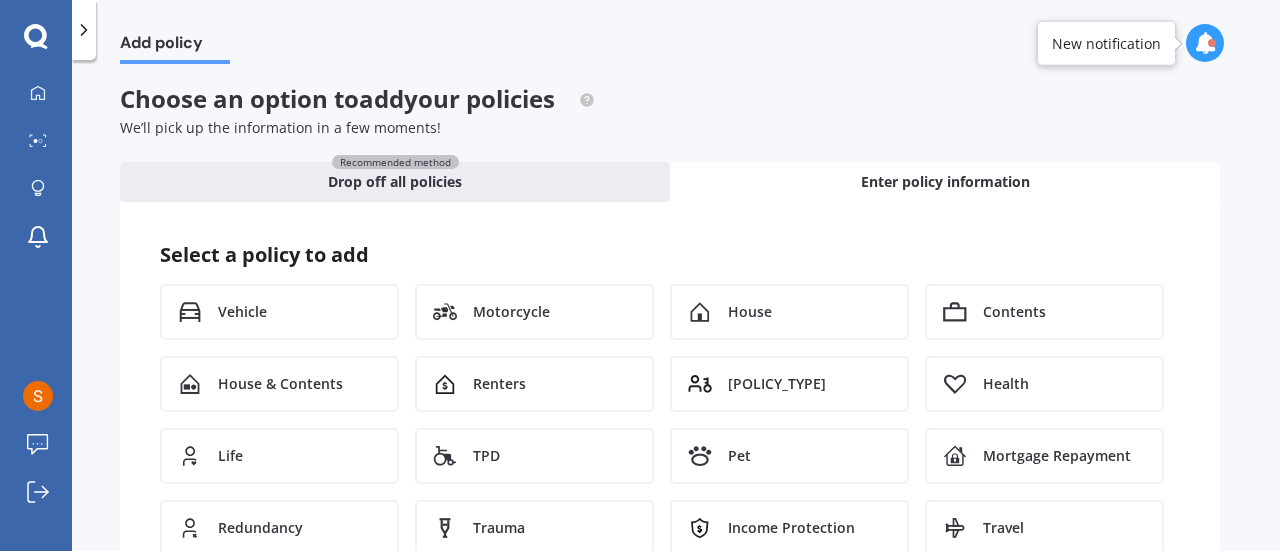 click on "Vehicle" at bounding box center (242, 312) 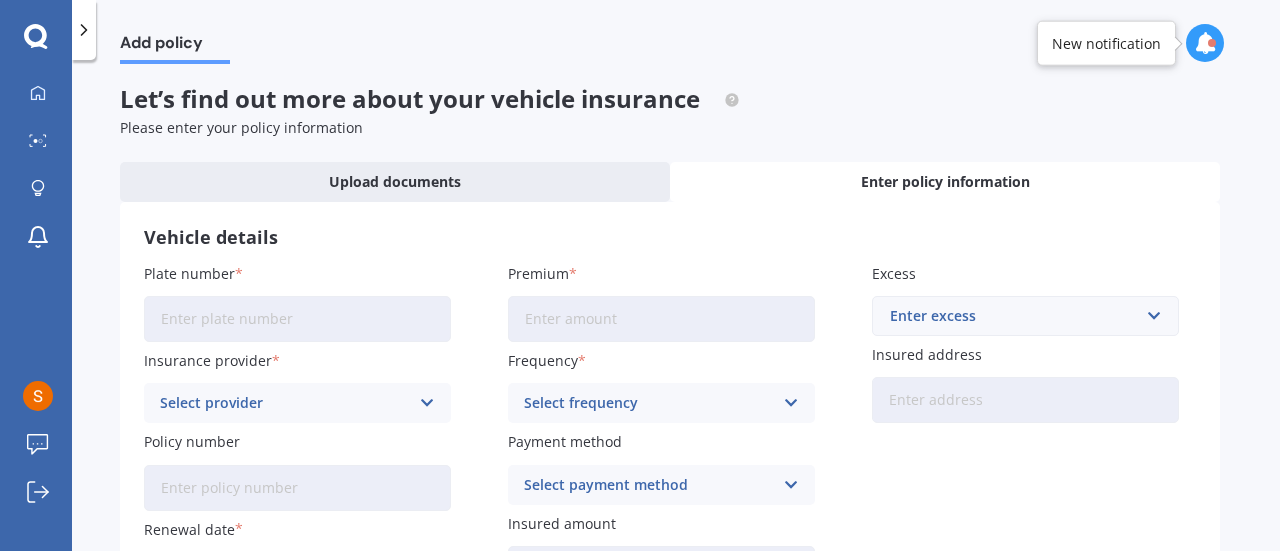 click on "Plate number" at bounding box center [297, 319] 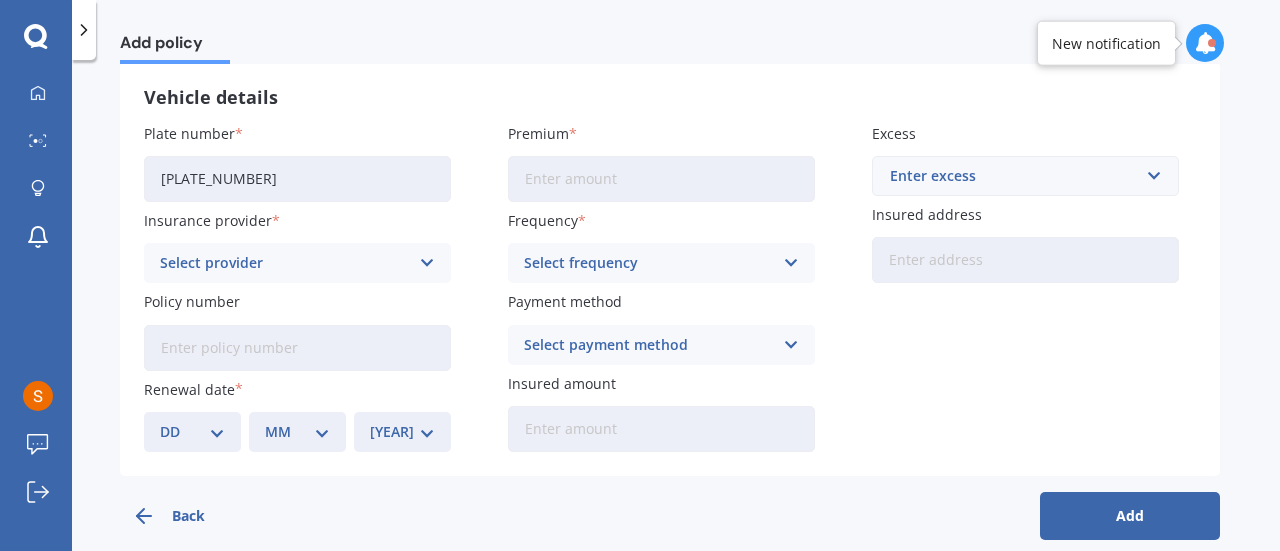scroll, scrollTop: 100, scrollLeft: 0, axis: vertical 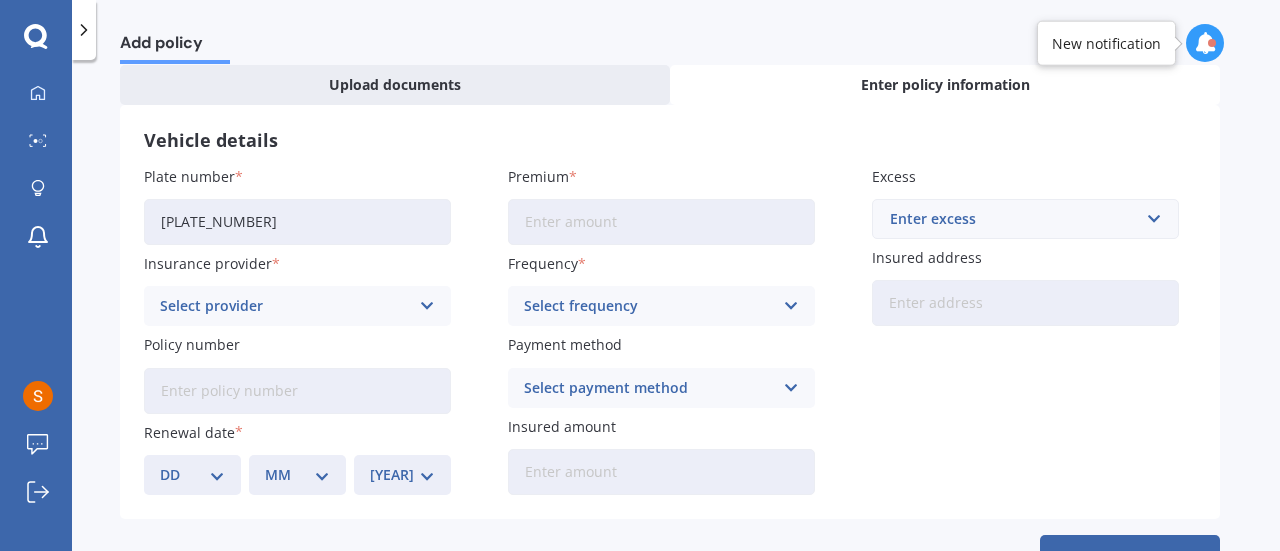 type on "[PLATE_NUMBER]" 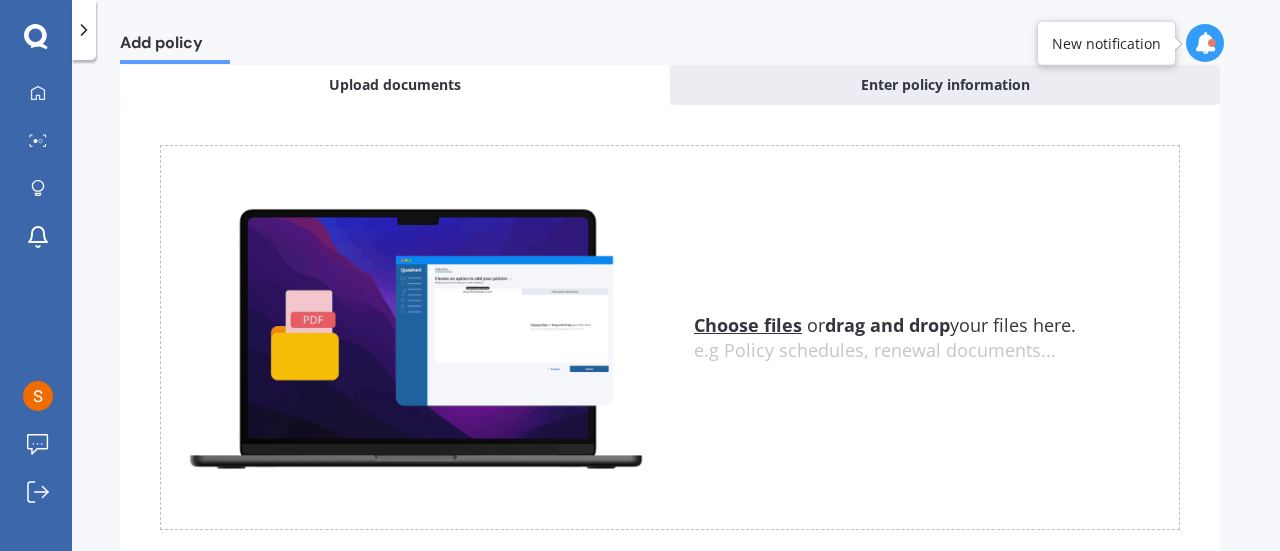 click on "Enter policy information" at bounding box center (395, 85) 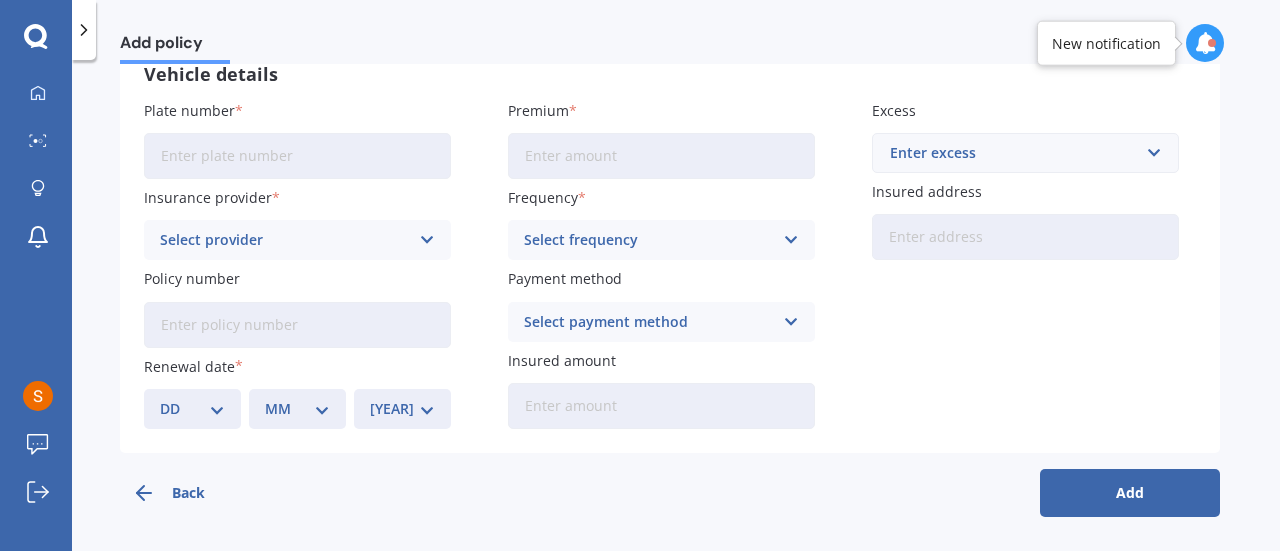 scroll, scrollTop: 0, scrollLeft: 0, axis: both 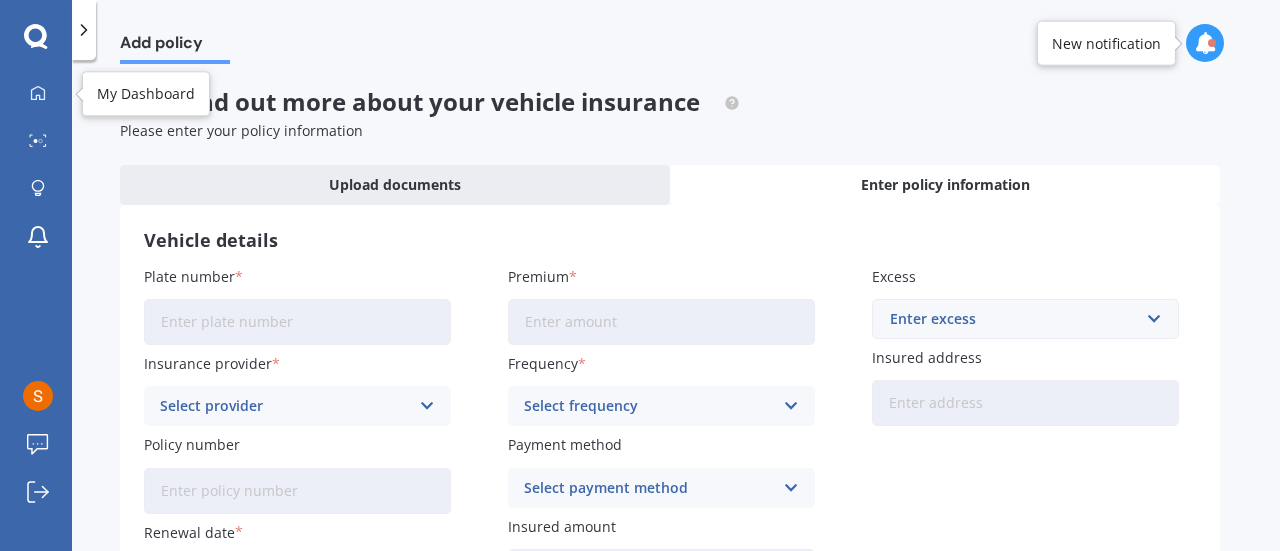 click at bounding box center [38, 94] 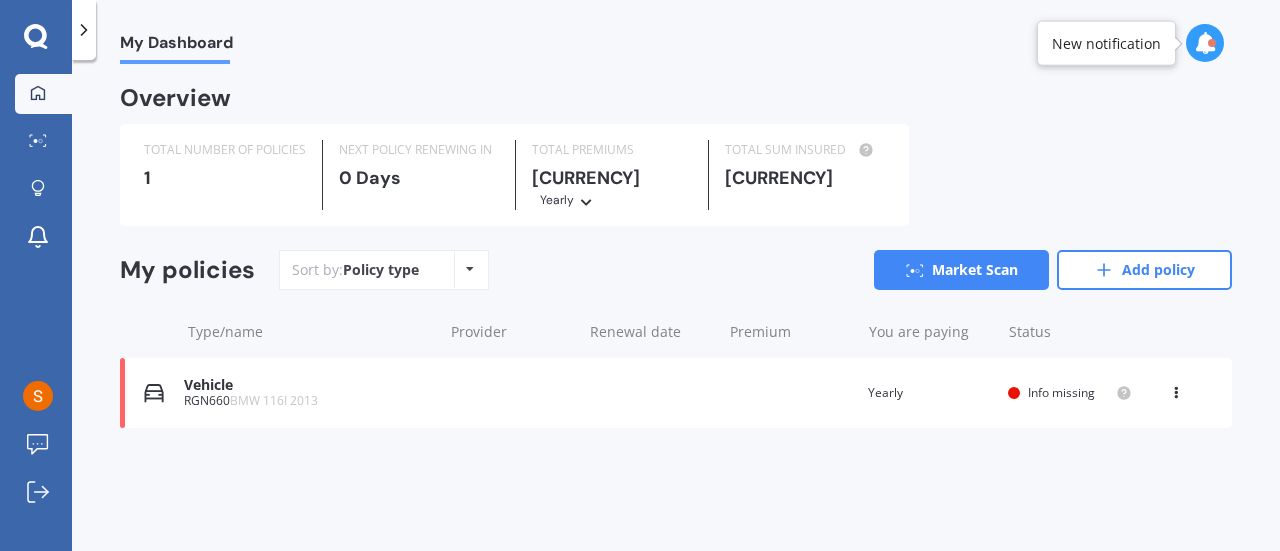 click on "New notification" at bounding box center [1106, 43] 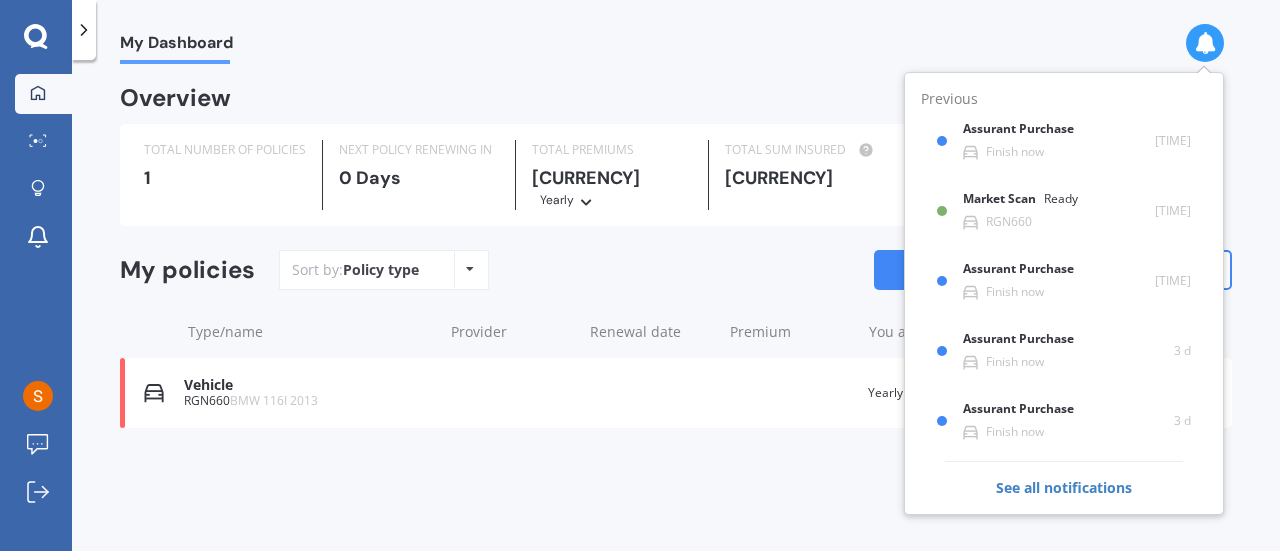 click on "Assurant Purchase" at bounding box center (1034, 133) 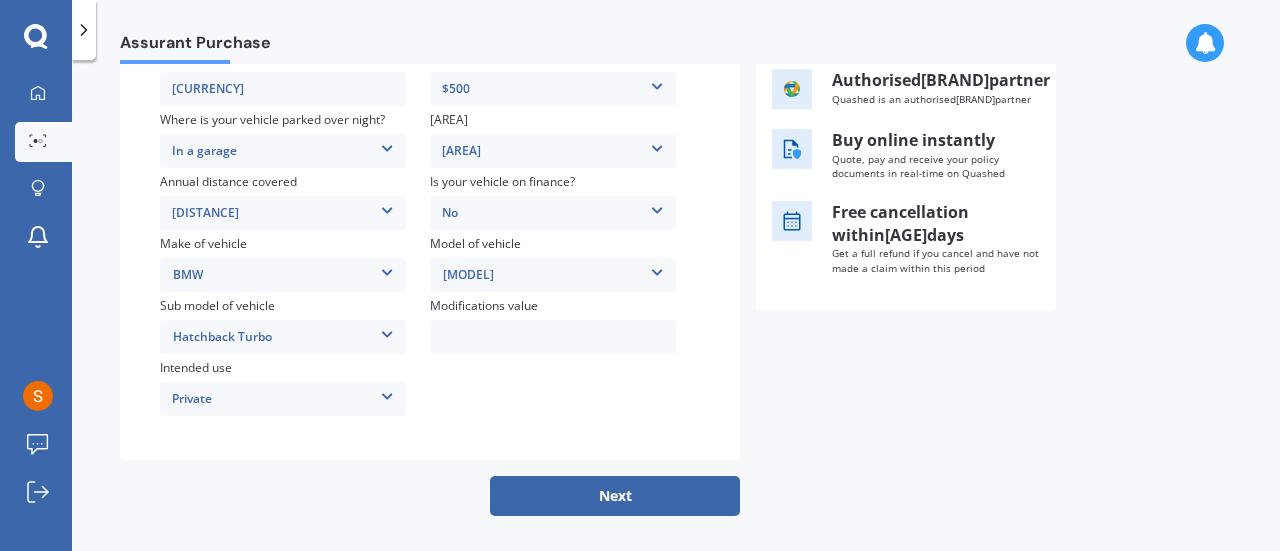scroll, scrollTop: 0, scrollLeft: 0, axis: both 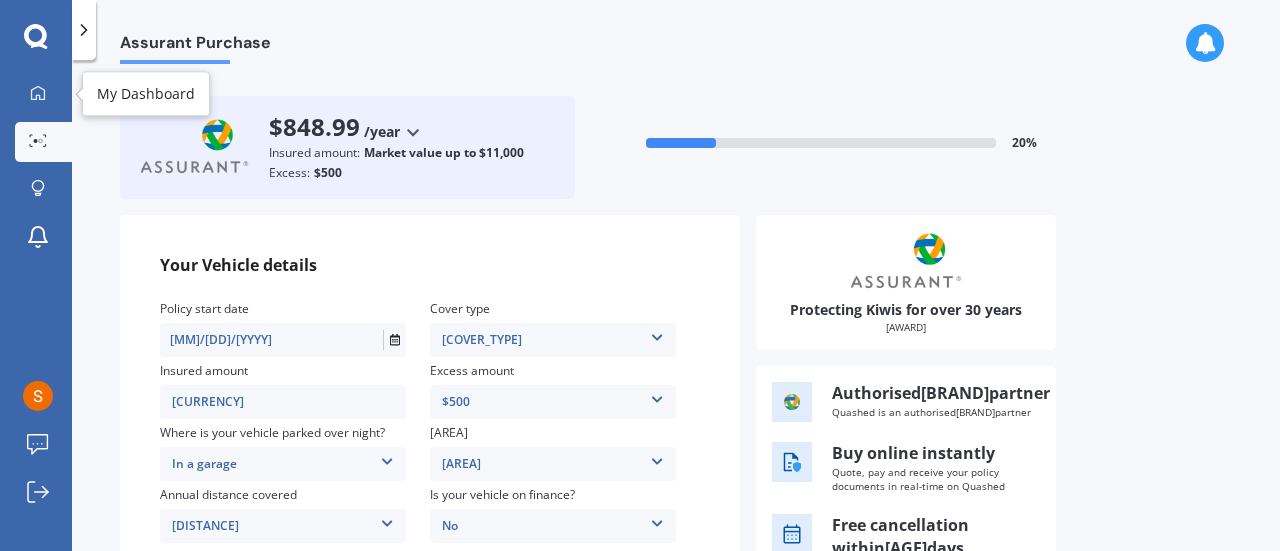 click at bounding box center [38, 92] 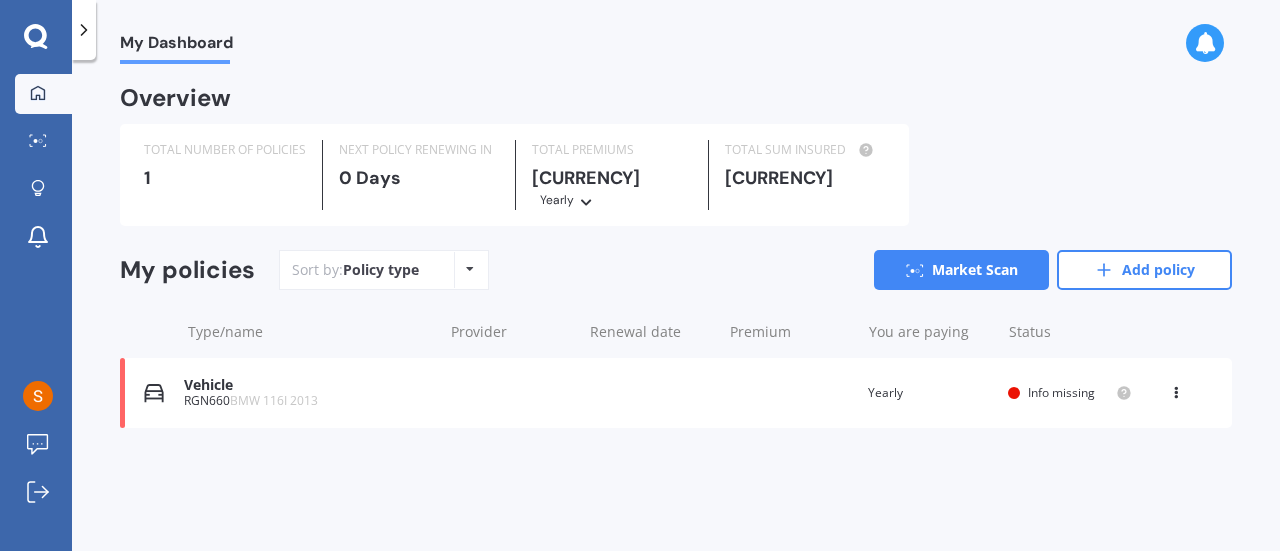 click on "Add policy" at bounding box center [1144, 270] 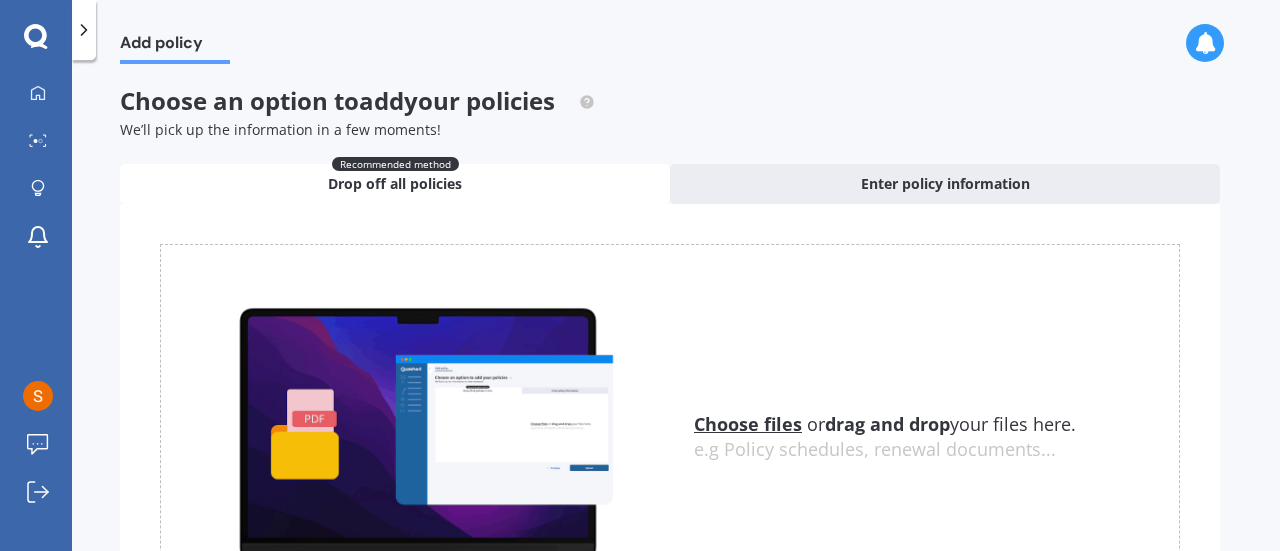 scroll, scrollTop: 0, scrollLeft: 0, axis: both 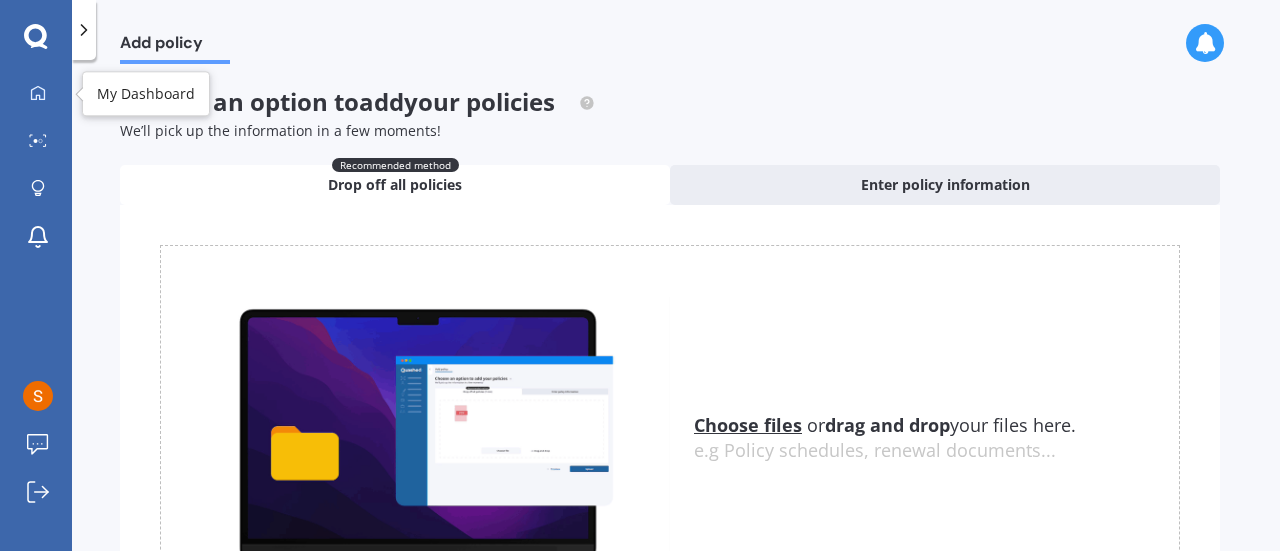 click at bounding box center [38, 94] 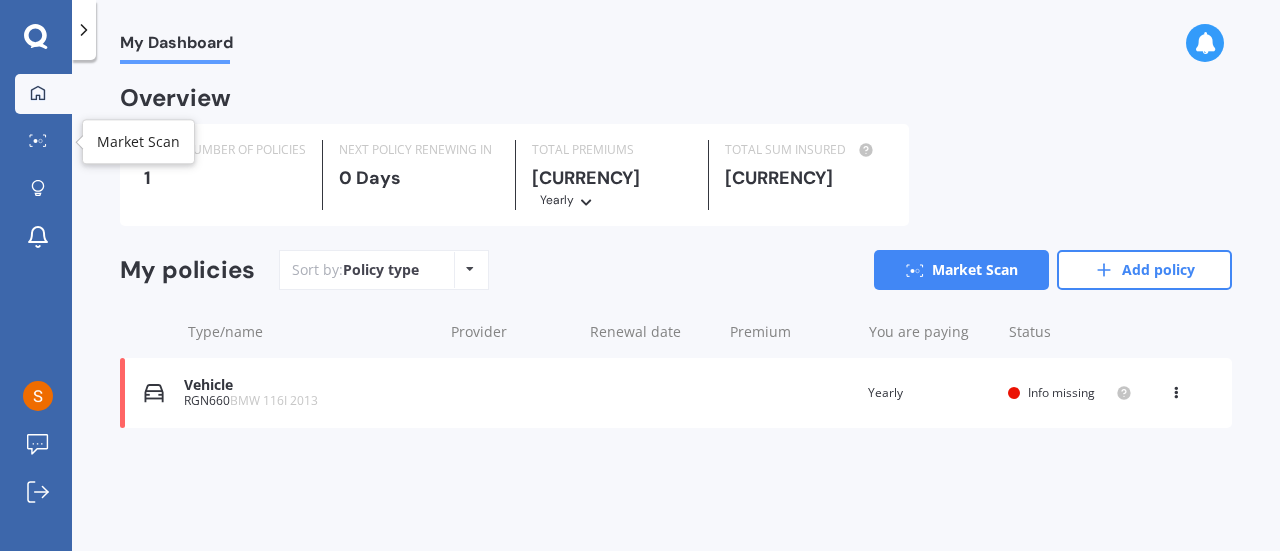 click on "Market Scan" at bounding box center [43, 142] 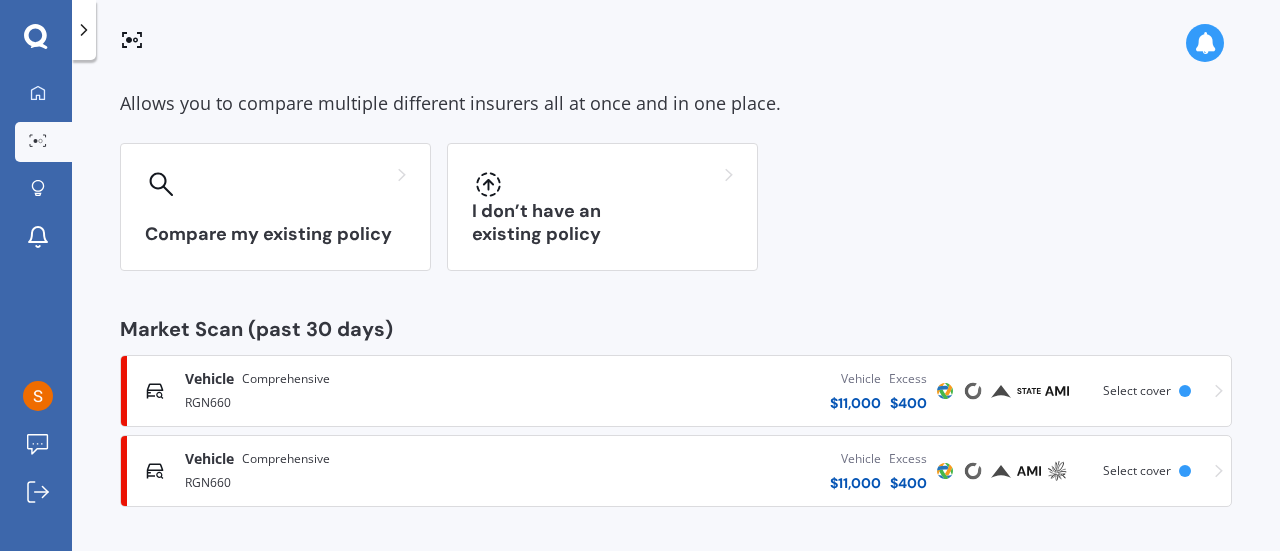 scroll, scrollTop: 87, scrollLeft: 0, axis: vertical 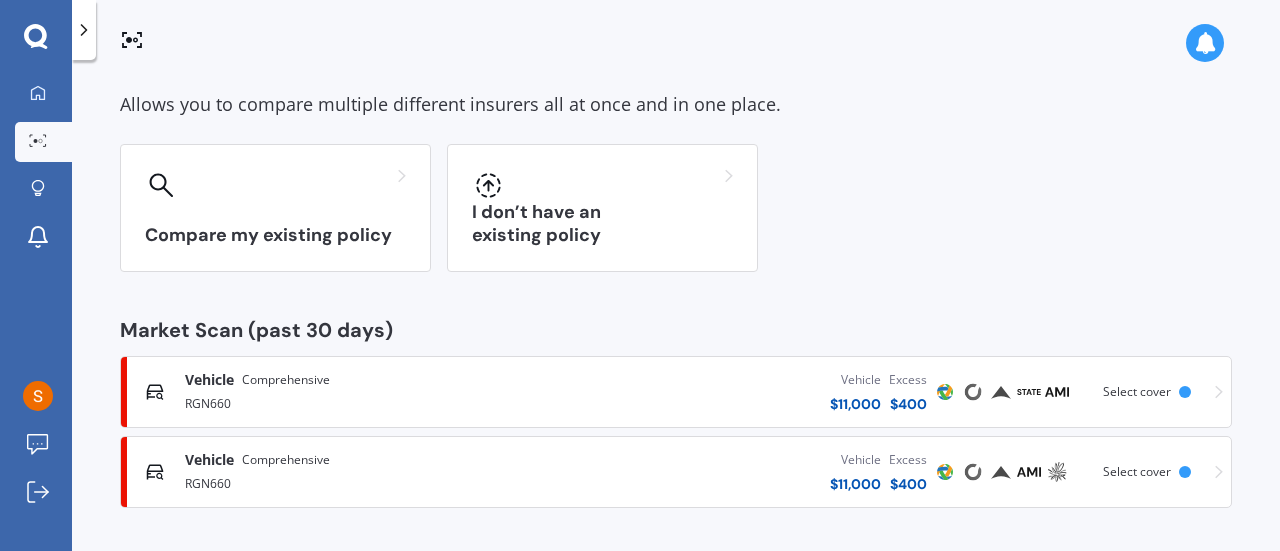 click on "I don’t have an existing policy" at bounding box center [275, 235] 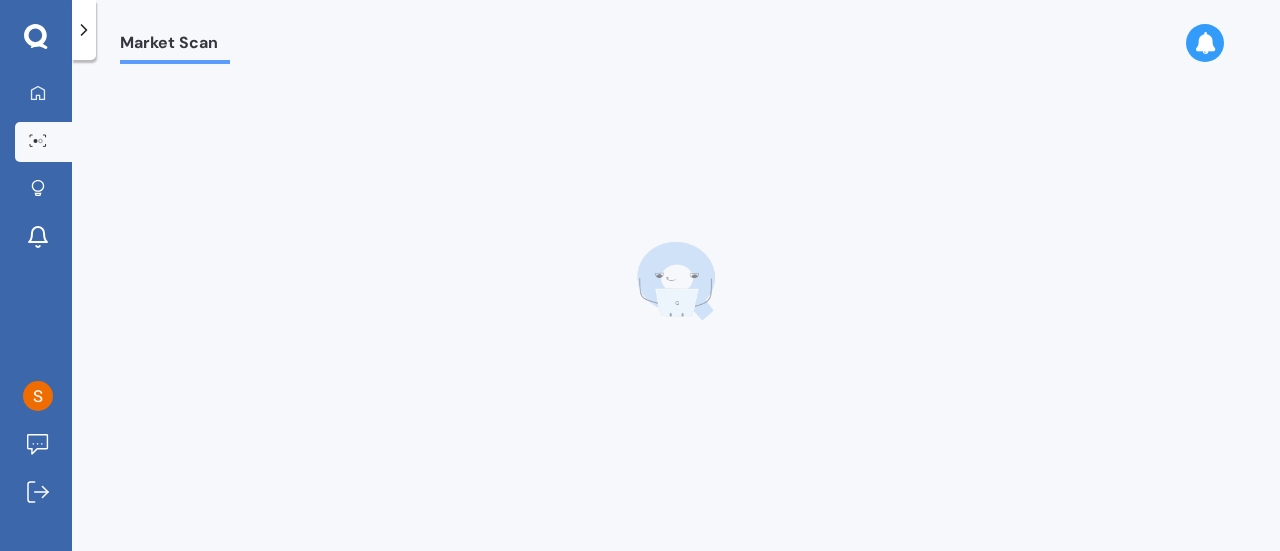 scroll, scrollTop: 0, scrollLeft: 0, axis: both 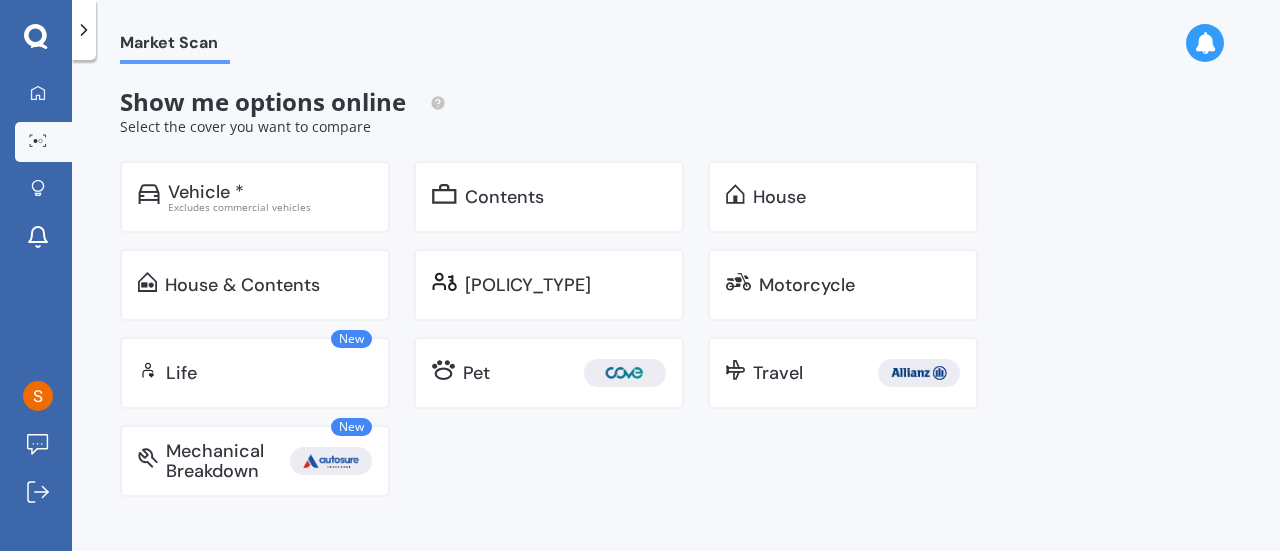 click on "Excludes commercial vehicles" at bounding box center [270, 207] 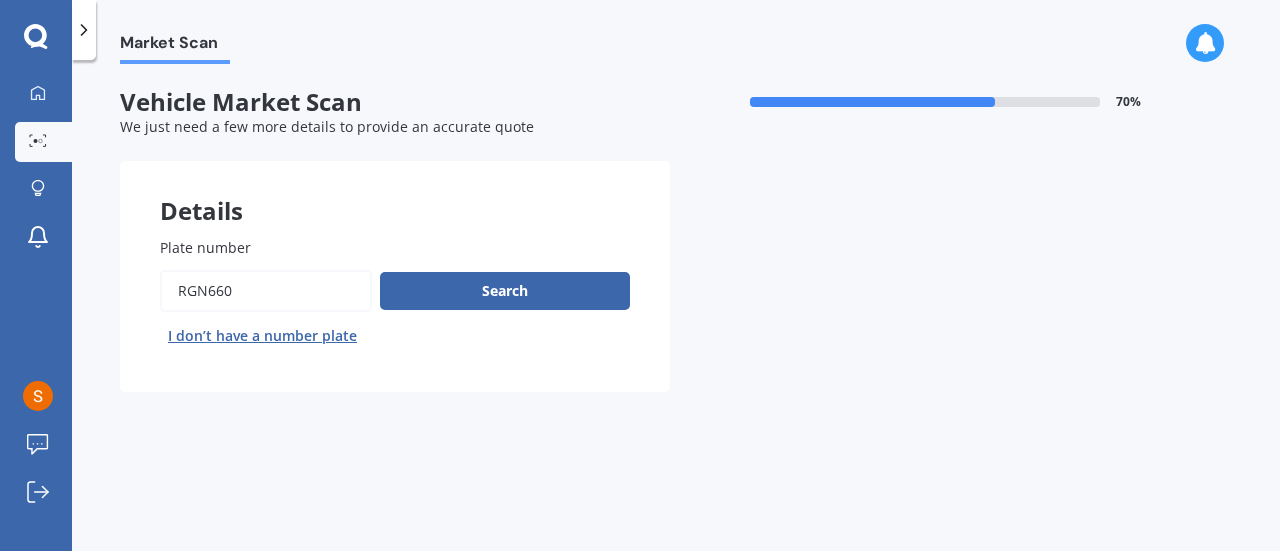 click on "Plate number" at bounding box center (266, 291) 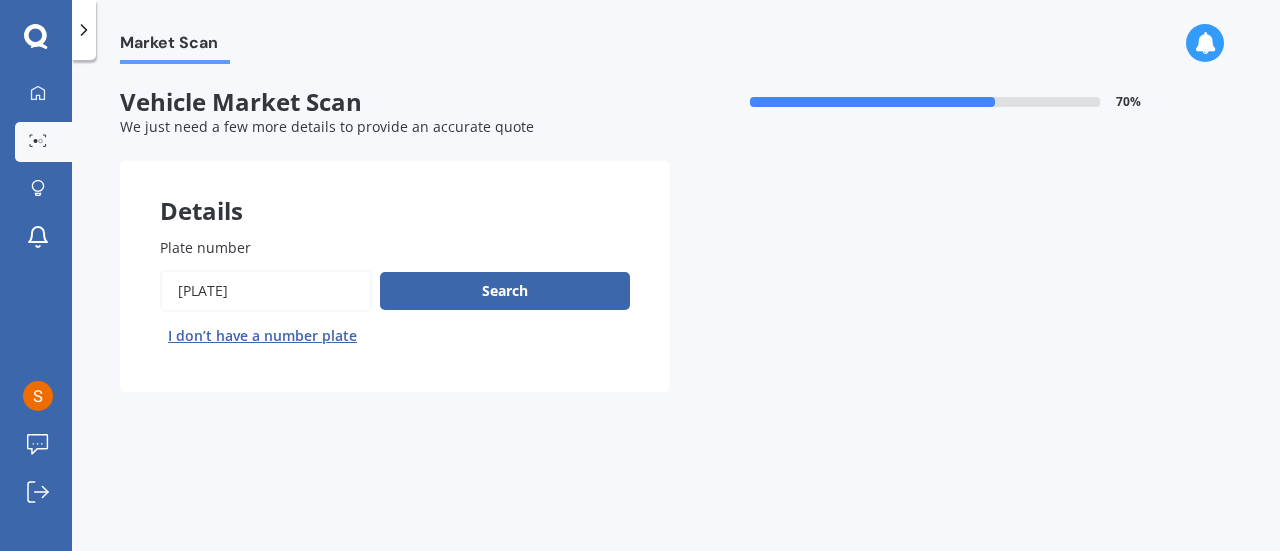 click on "Search" at bounding box center [505, 291] 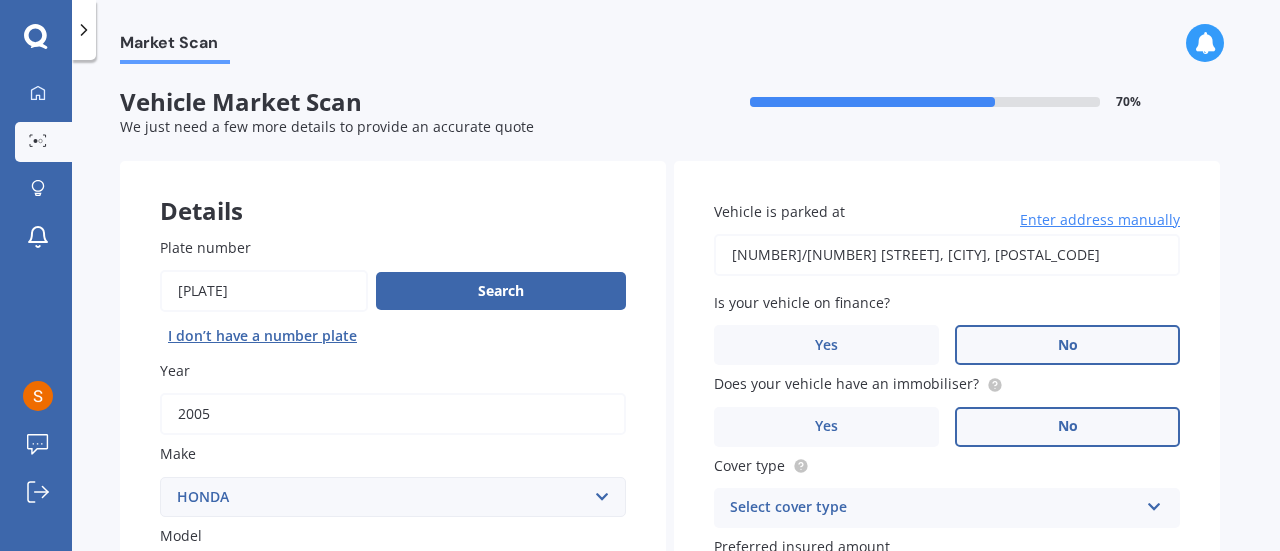 scroll, scrollTop: 2, scrollLeft: 0, axis: vertical 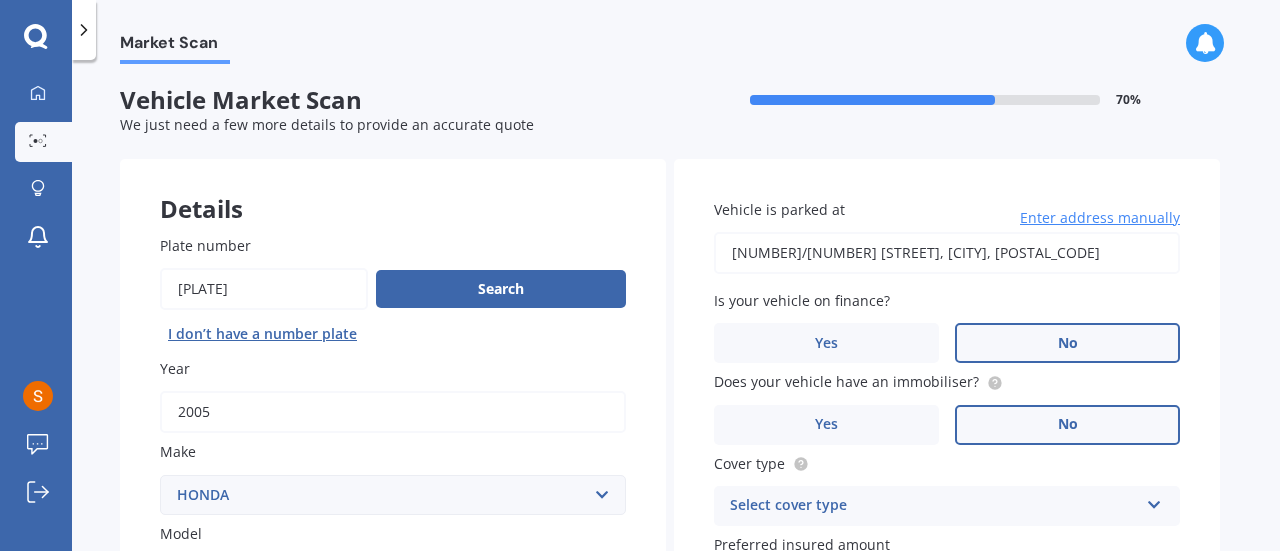 click on "Plate number" at bounding box center [264, 289] 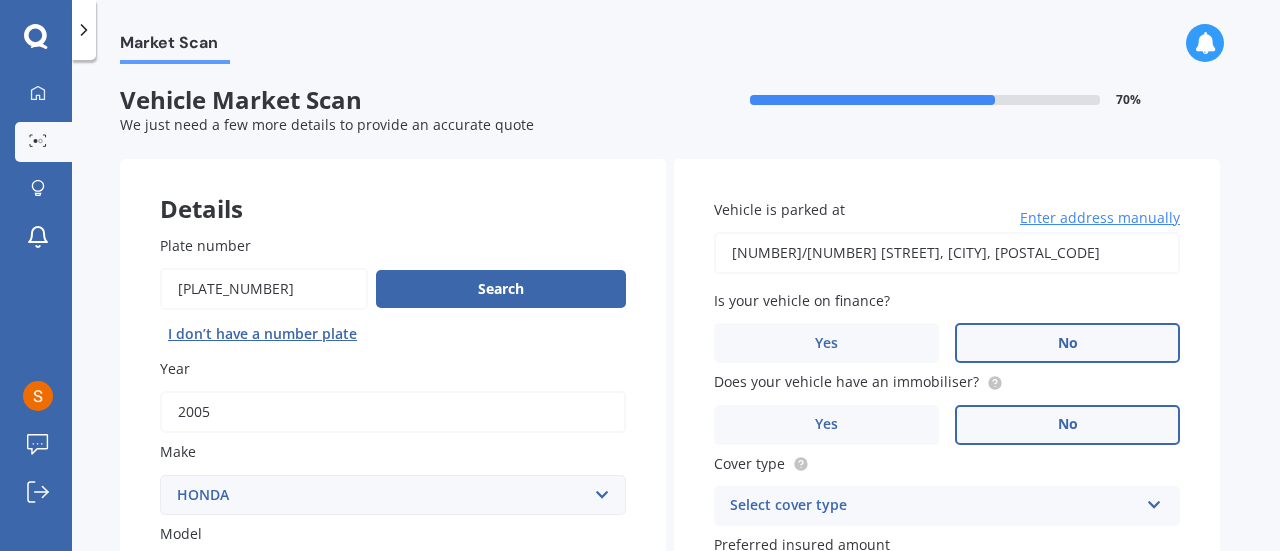 type on "[PLATE_NUMBER]" 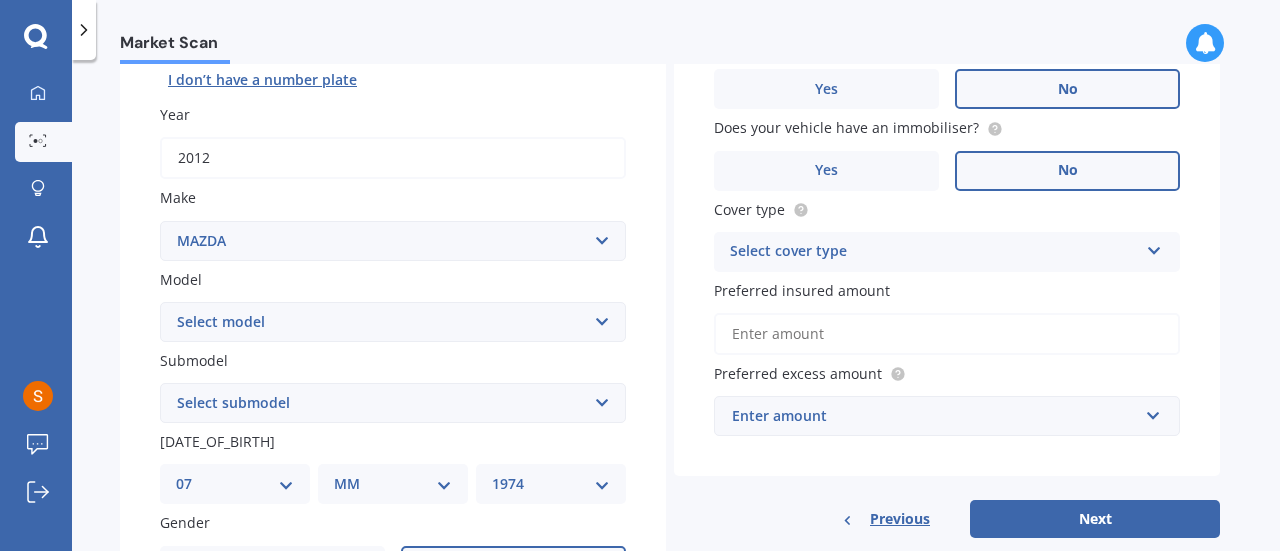 scroll, scrollTop: 389, scrollLeft: 0, axis: vertical 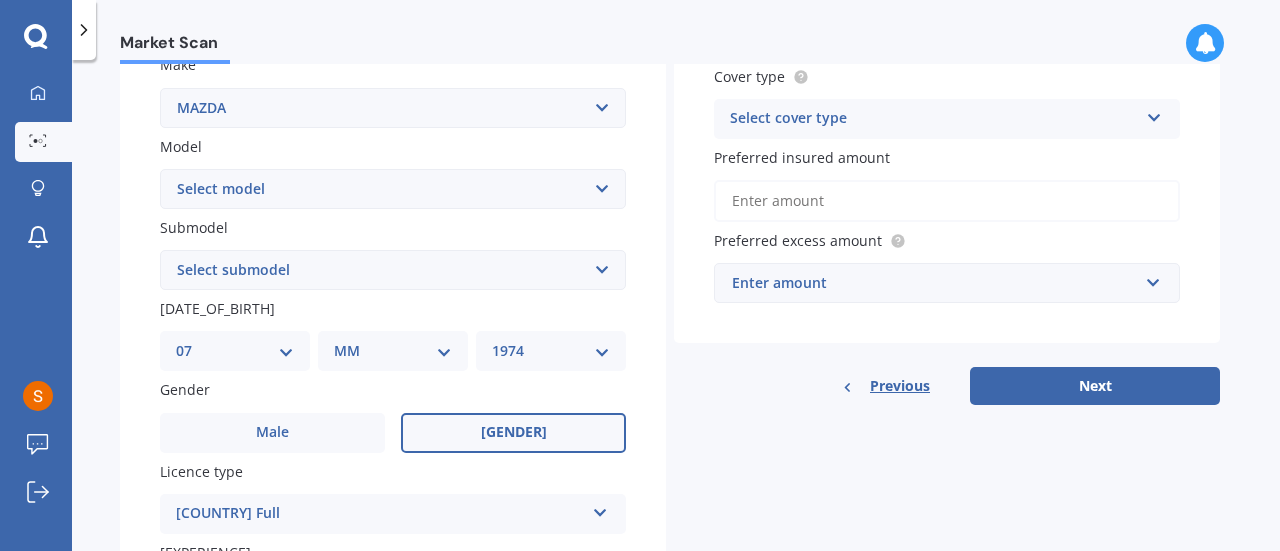 click on "[MODEL]" at bounding box center [393, 189] 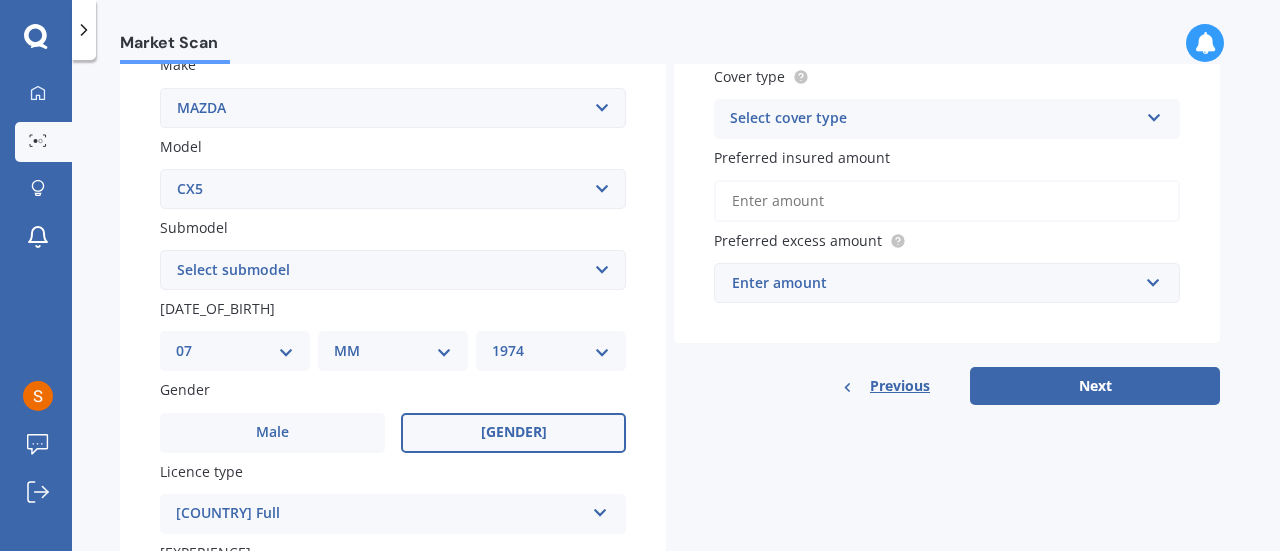 click on "[MODEL]" at bounding box center [393, 189] 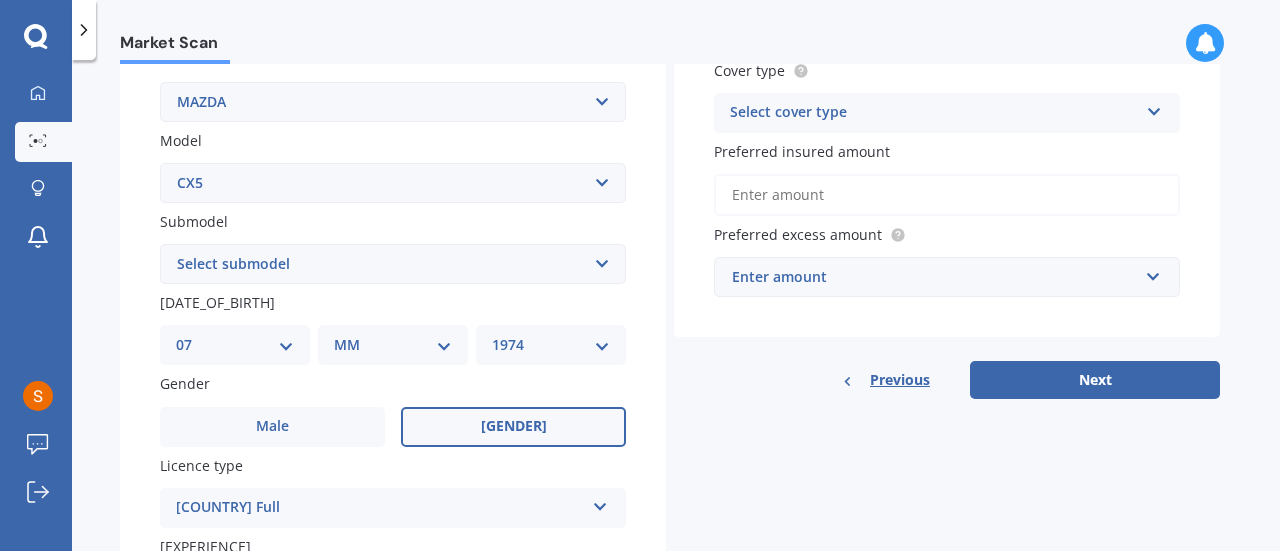 scroll, scrollTop: 396, scrollLeft: 0, axis: vertical 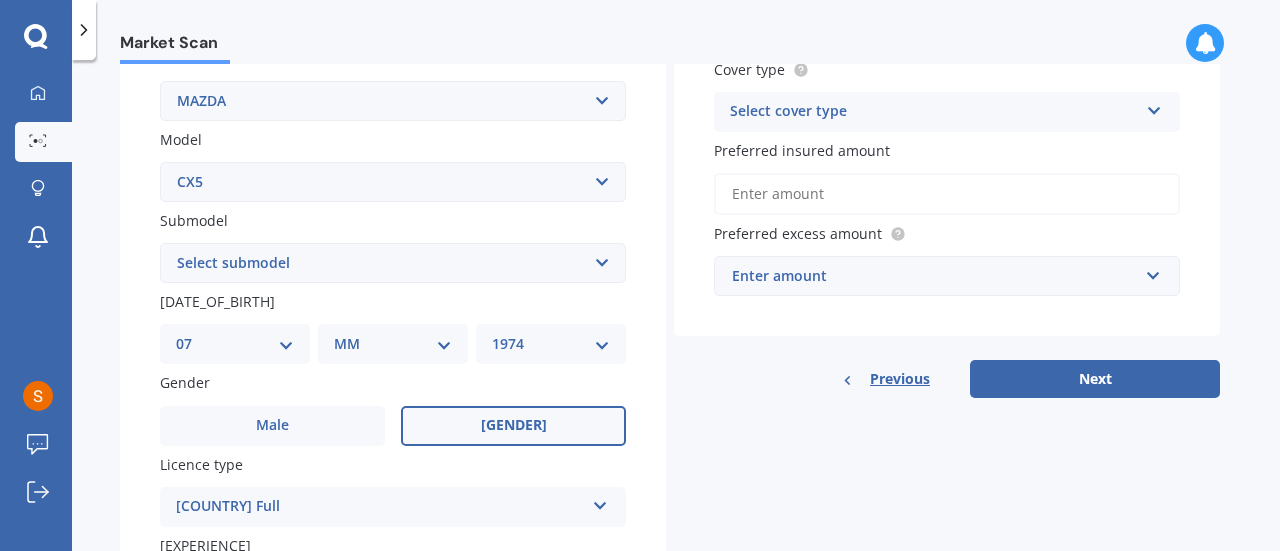 click on "Select submodel 2.2 Diesel 2WD XD 2.5S 4WD Diesel Limited 4WD GSX 2.2 Diesel Station Wagon AWD Diesel GSX AWD GSX AWD Limited FWD GLX FWD GSX Station Wagon (diesel) Station Wagon (petrol) Station Wagon 2.5L Station Wagon 4WD Station Wagon diesel 4WD non turbo Station Wagon diesel turbo 4WD Stationwagon Stationwagon Diesel Turbo" at bounding box center (393, 263) 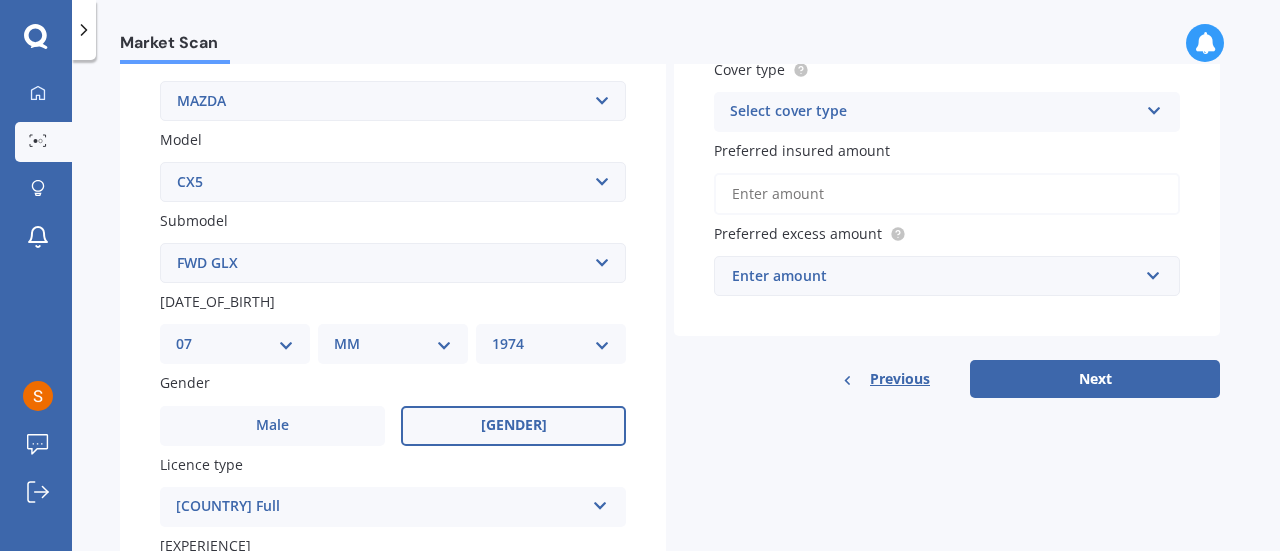 click on "Select submodel 2.2 Diesel 2WD XD 2.5S 4WD Diesel Limited 4WD GSX 2.2 Diesel Station Wagon AWD Diesel GSX AWD GSX AWD Limited FWD GLX FWD GSX Station Wagon (diesel) Station Wagon (petrol) Station Wagon 2.5L Station Wagon 4WD Station Wagon diesel 4WD non turbo Station Wagon diesel turbo 4WD Stationwagon Stationwagon Diesel Turbo" at bounding box center (393, 263) 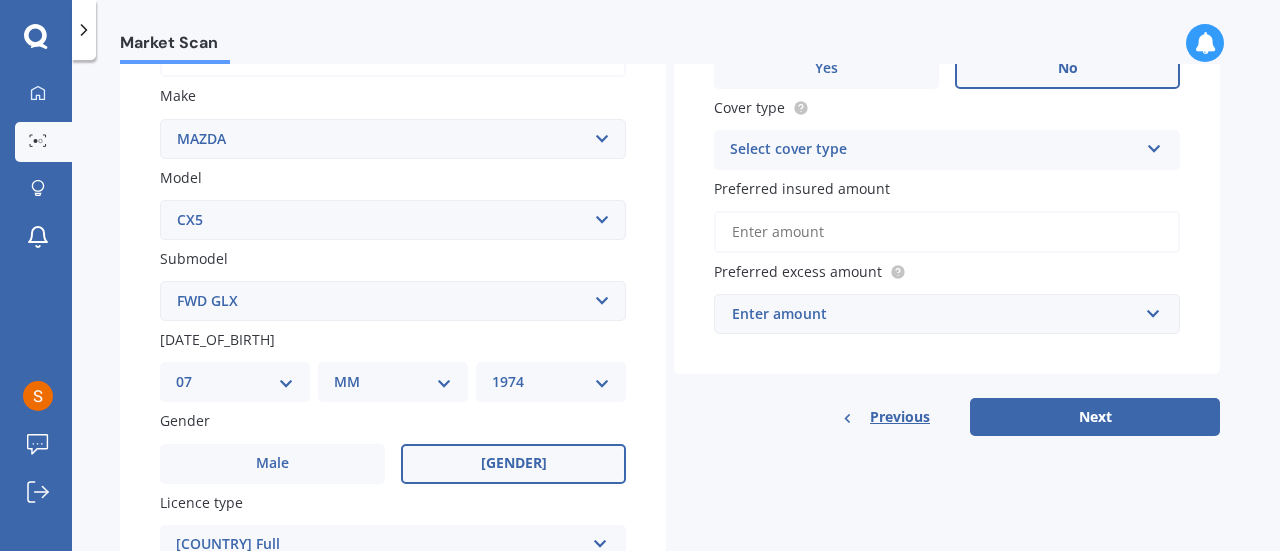 scroll, scrollTop: 361, scrollLeft: 0, axis: vertical 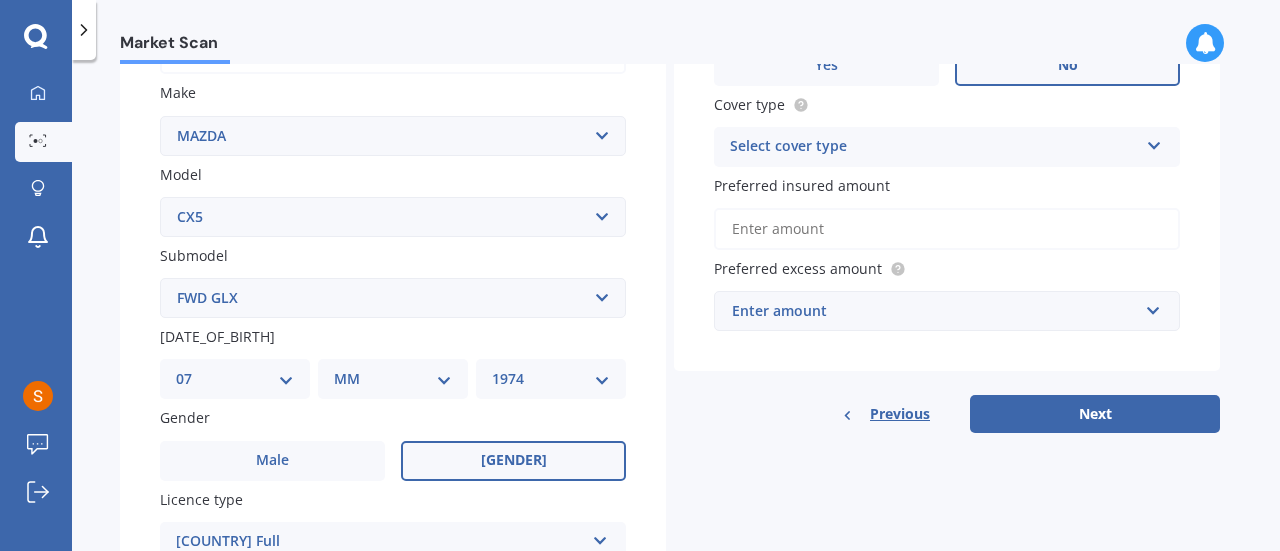 click on "Select cover type" at bounding box center (934, 147) 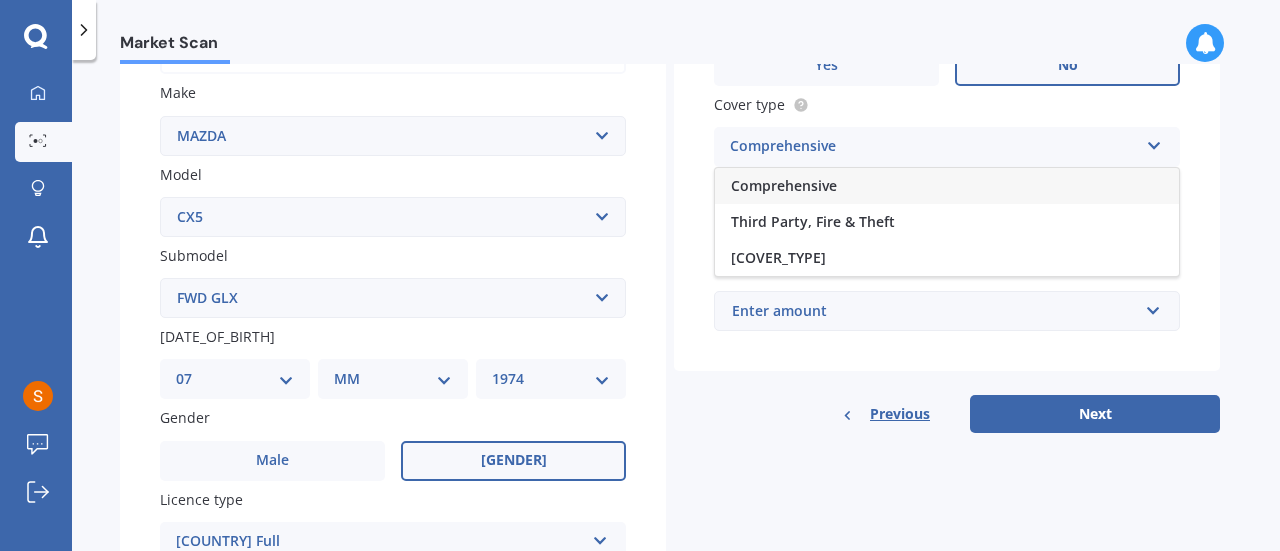 click on "Comprehensive" at bounding box center (784, 185) 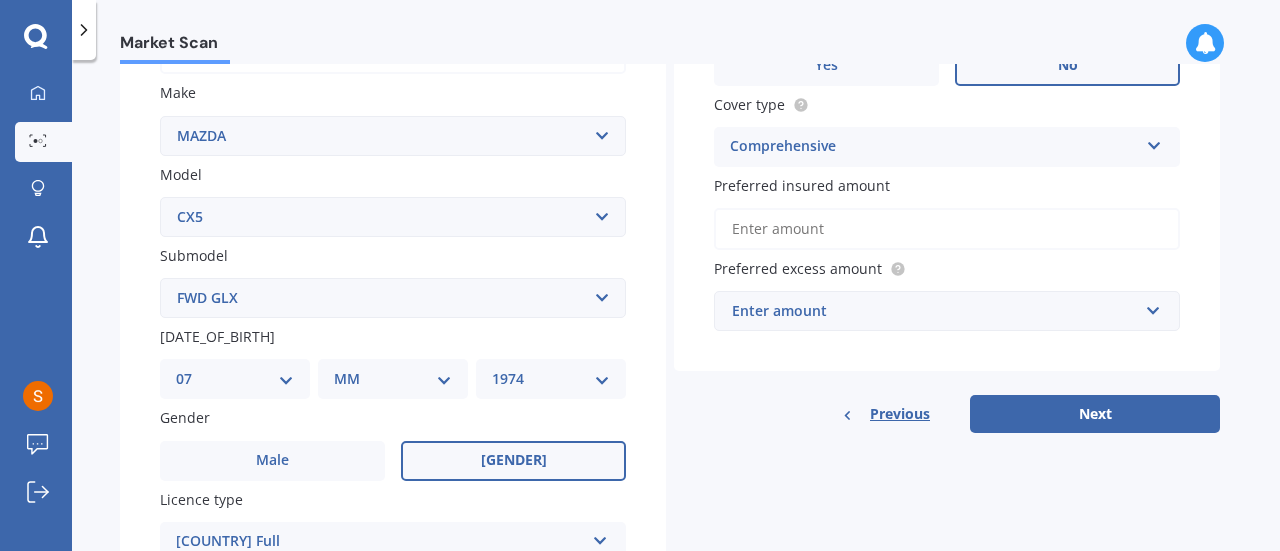 click on "Preferred insured amount" at bounding box center [947, 229] 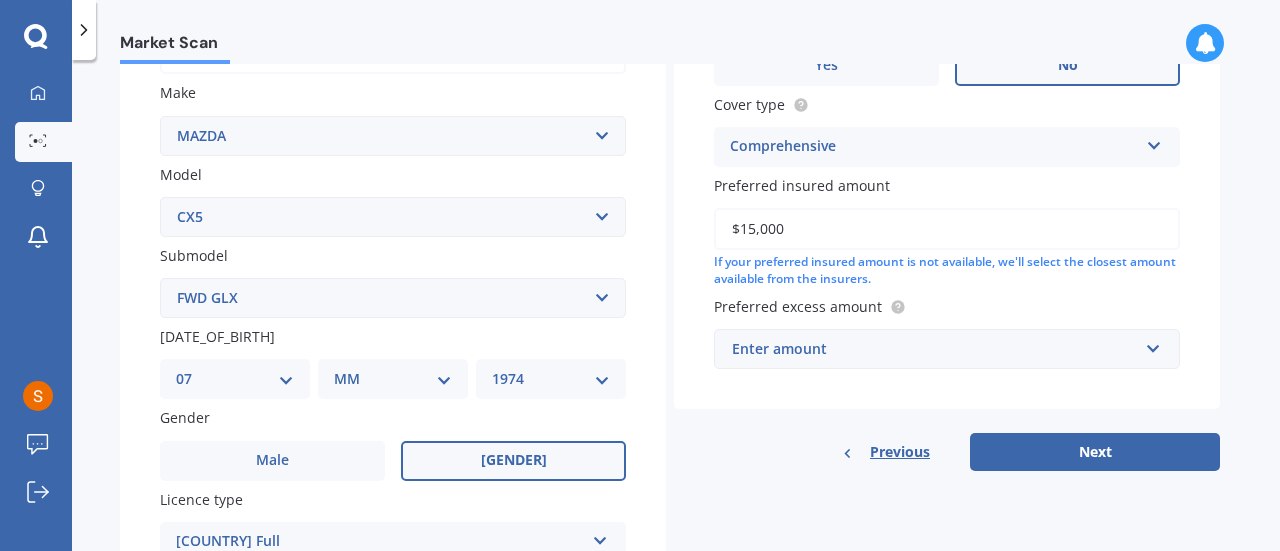 type on "$15,000" 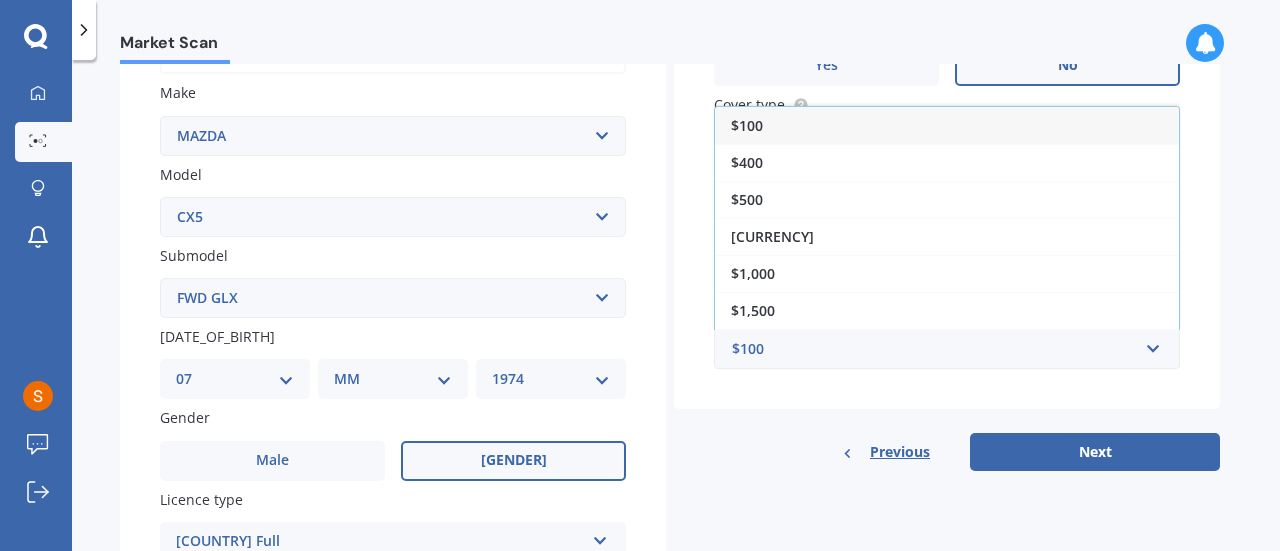 click on "$500" at bounding box center [947, 199] 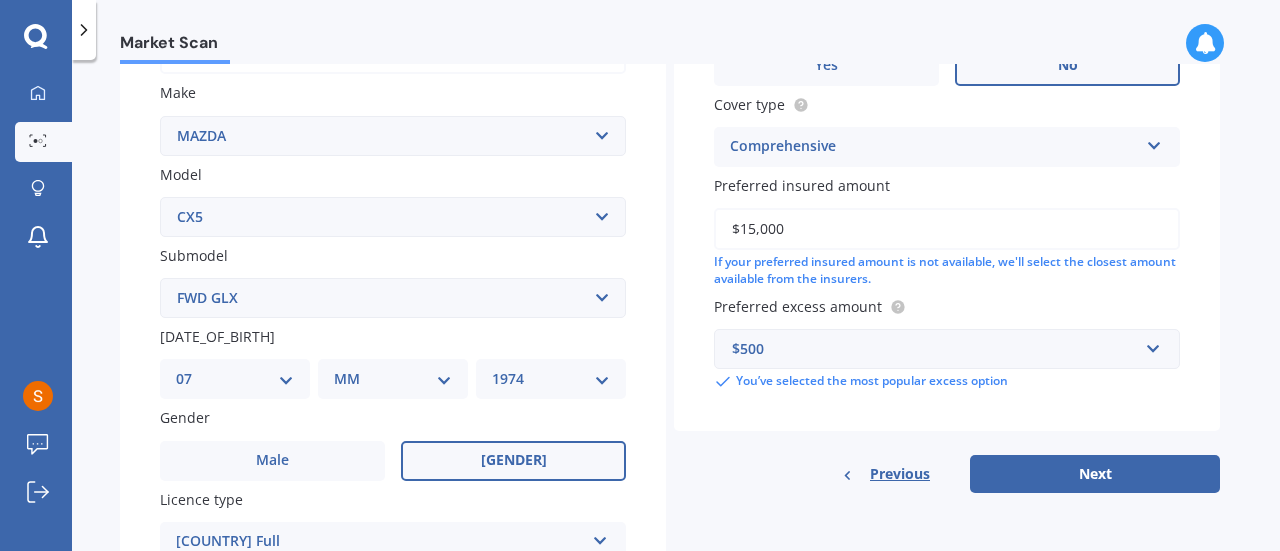 click on "Next" at bounding box center [1095, 474] 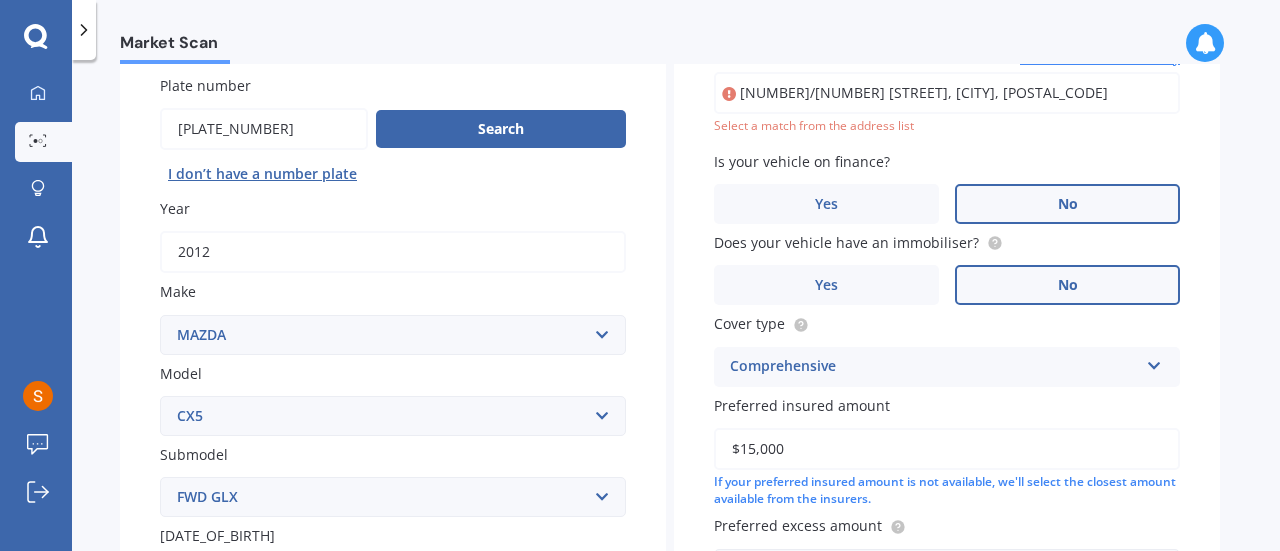scroll, scrollTop: 136, scrollLeft: 0, axis: vertical 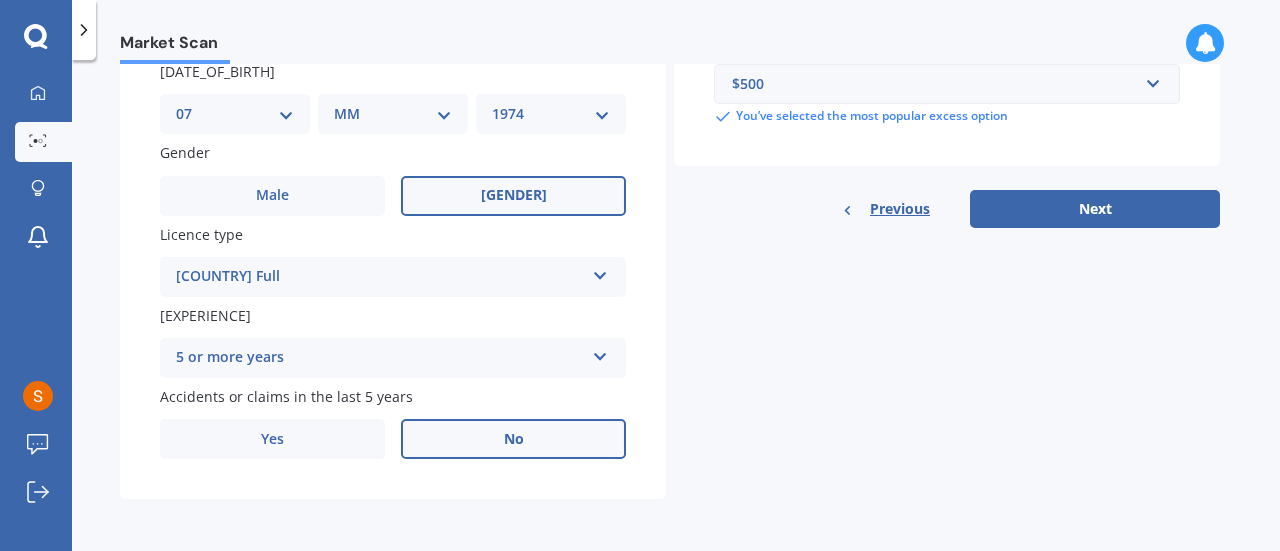 click on "Next" at bounding box center [1095, 209] 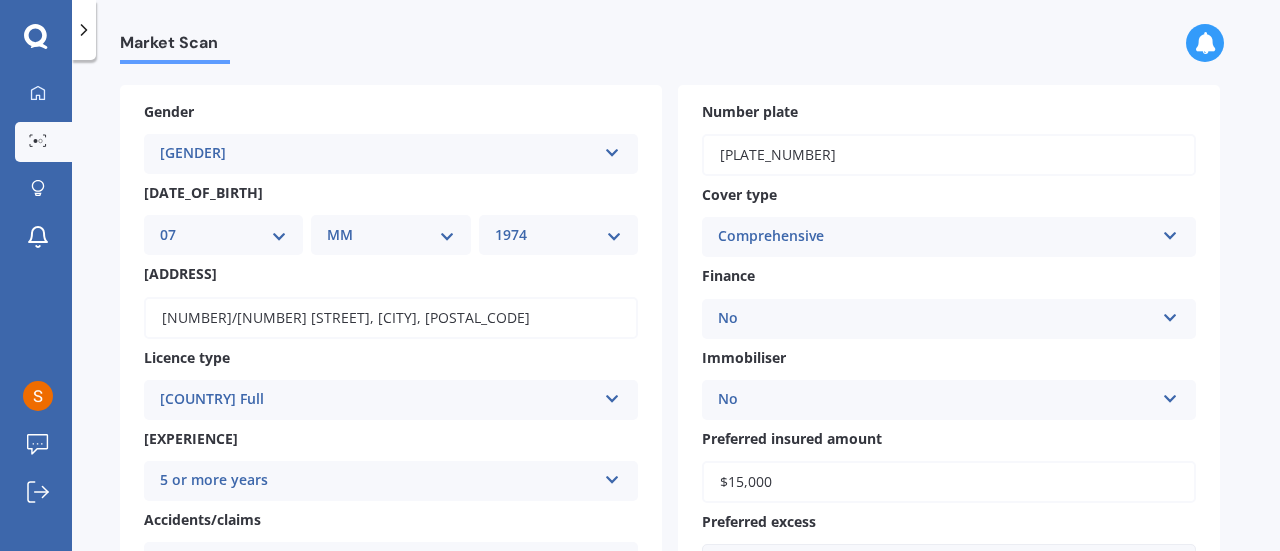 scroll, scrollTop: 0, scrollLeft: 0, axis: both 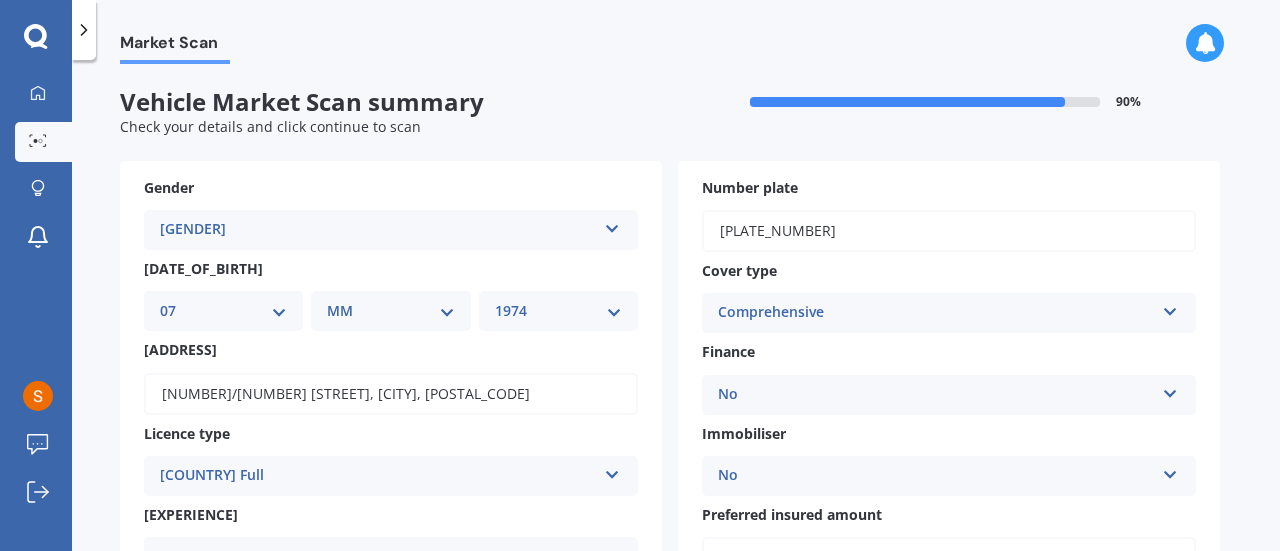 click at bounding box center [612, 225] 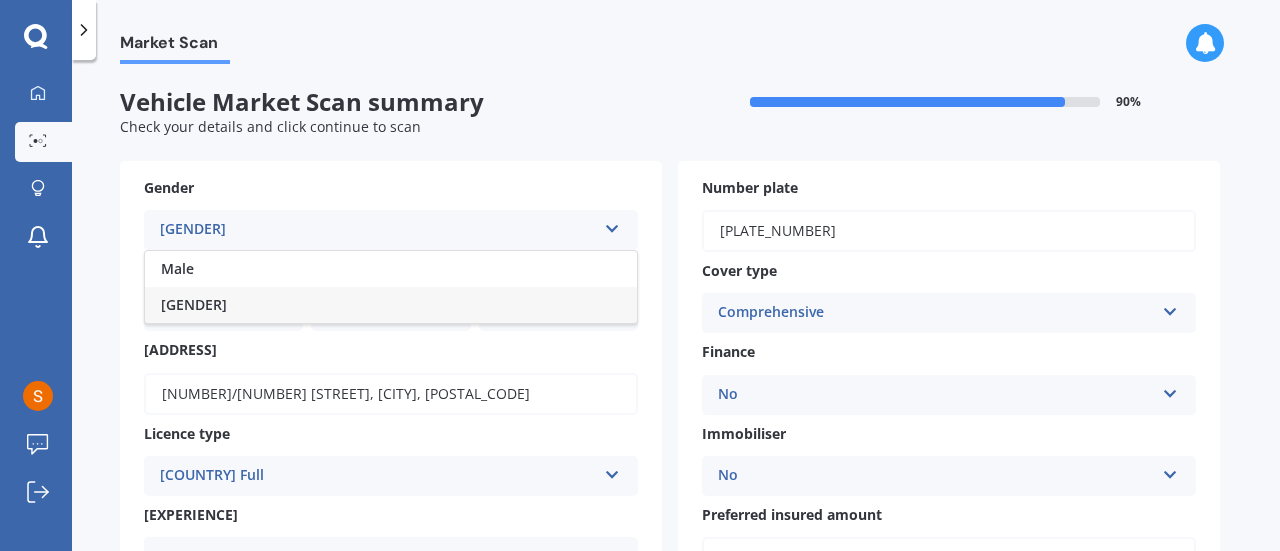 click on "Male" at bounding box center [391, 269] 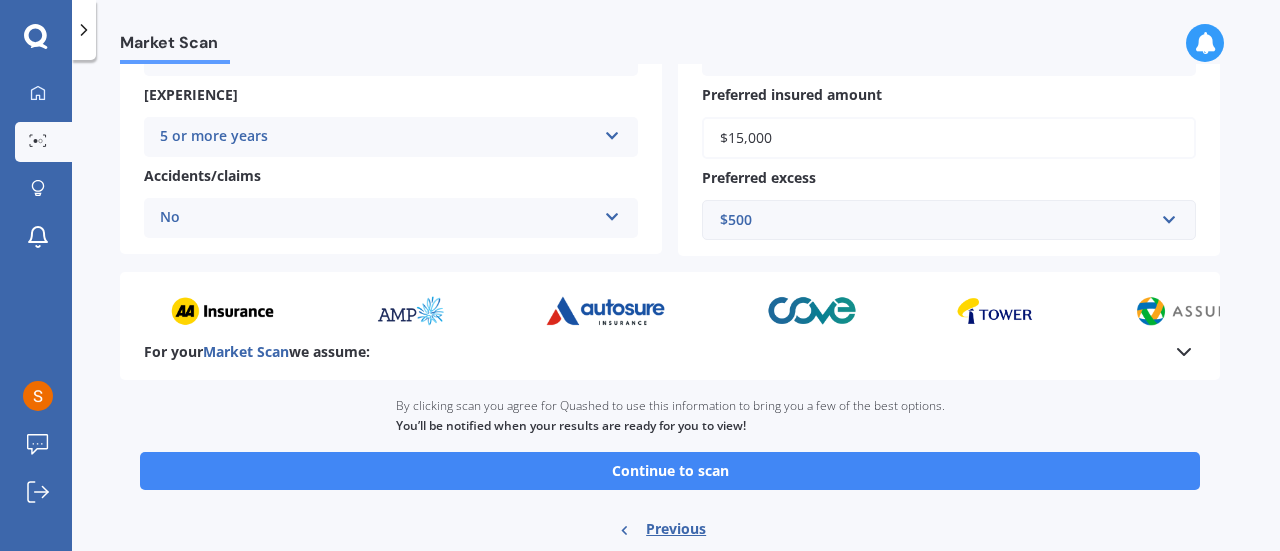 scroll, scrollTop: 424, scrollLeft: 0, axis: vertical 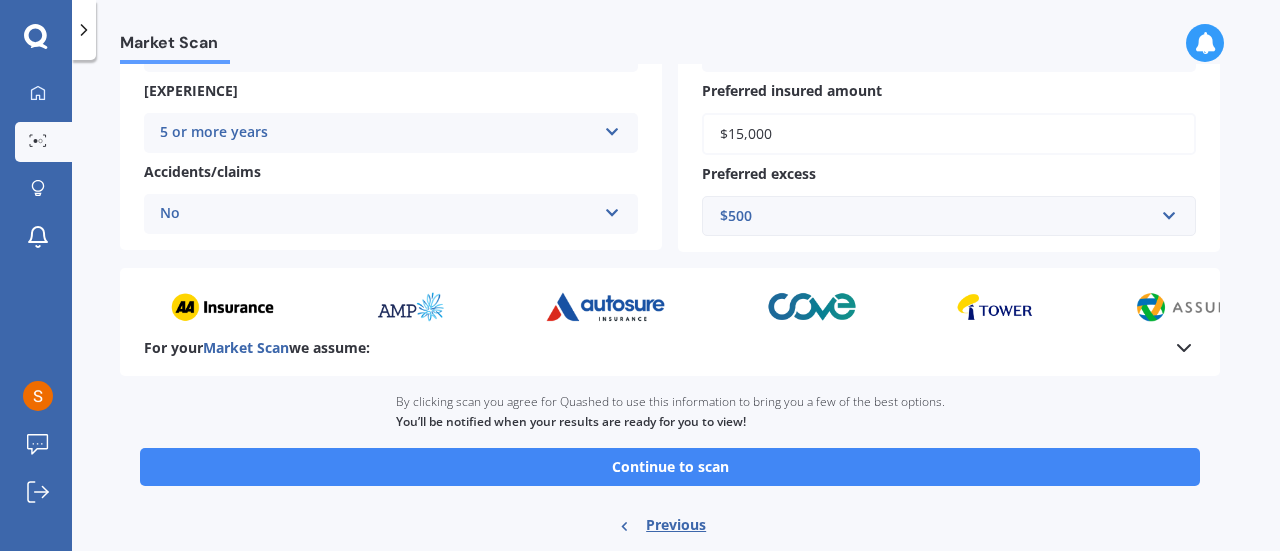 click on "Continue to scan" at bounding box center (670, 467) 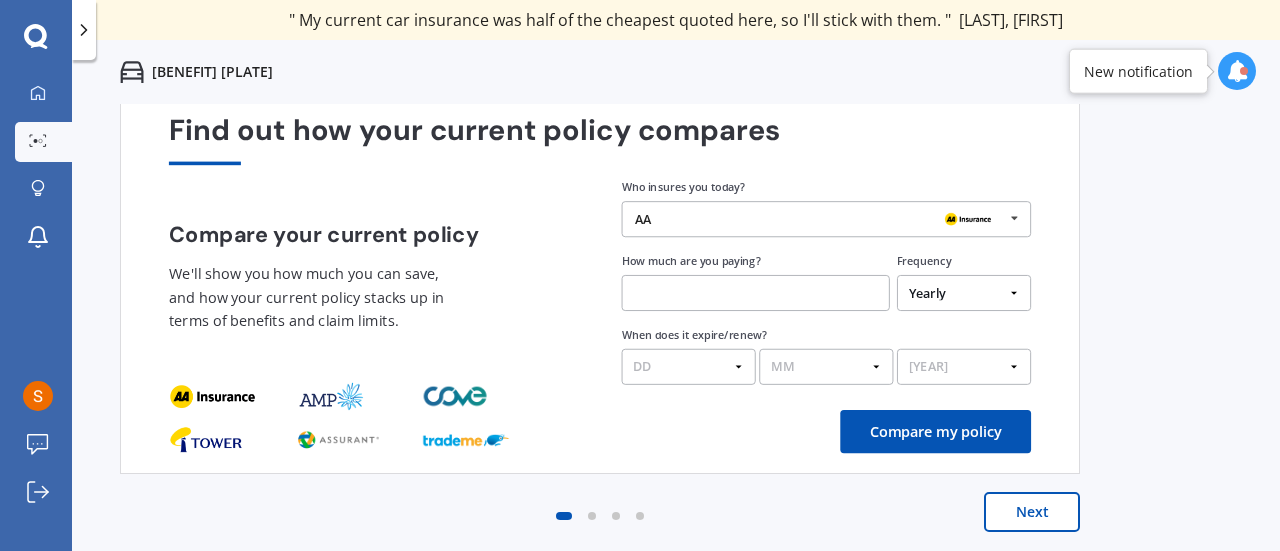scroll, scrollTop: 0, scrollLeft: 0, axis: both 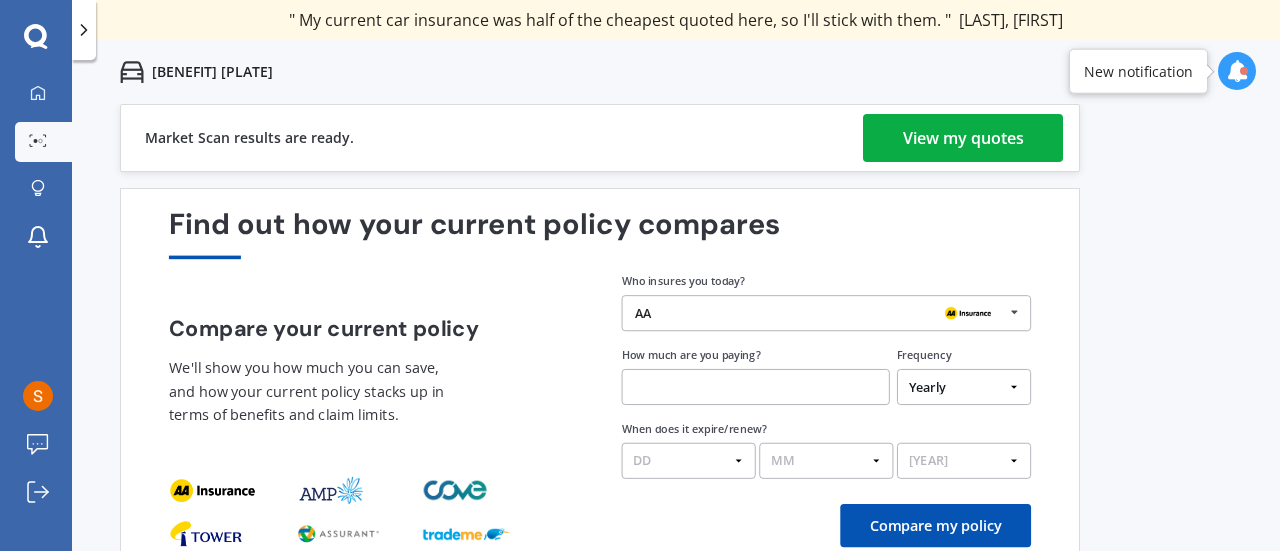 click on "View my quotes" at bounding box center [963, 138] 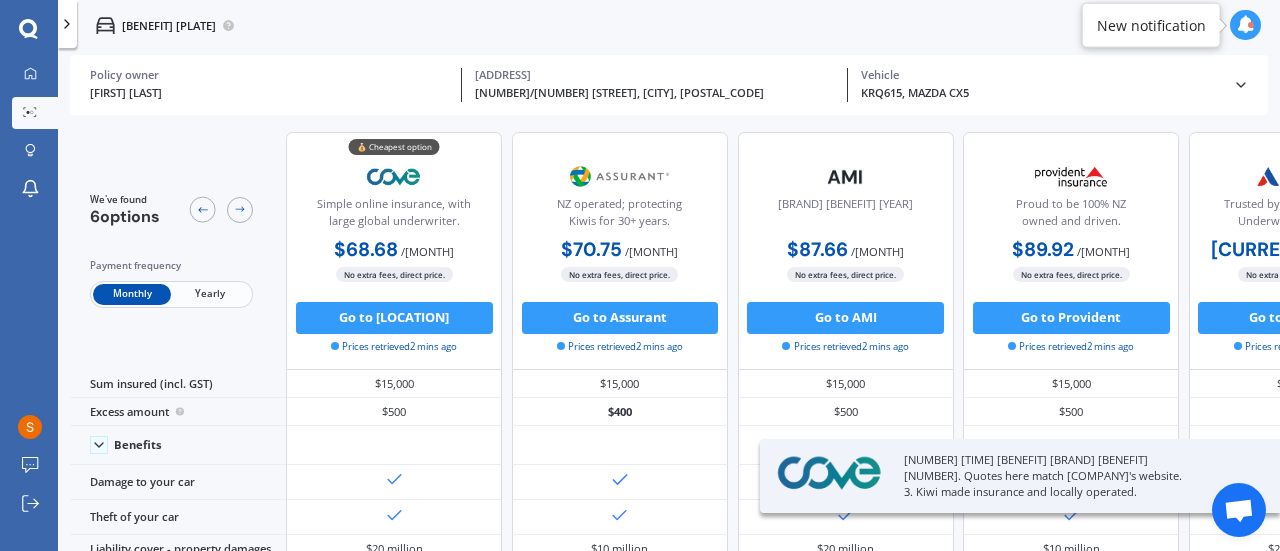 click on "Yearly" at bounding box center [210, 294] 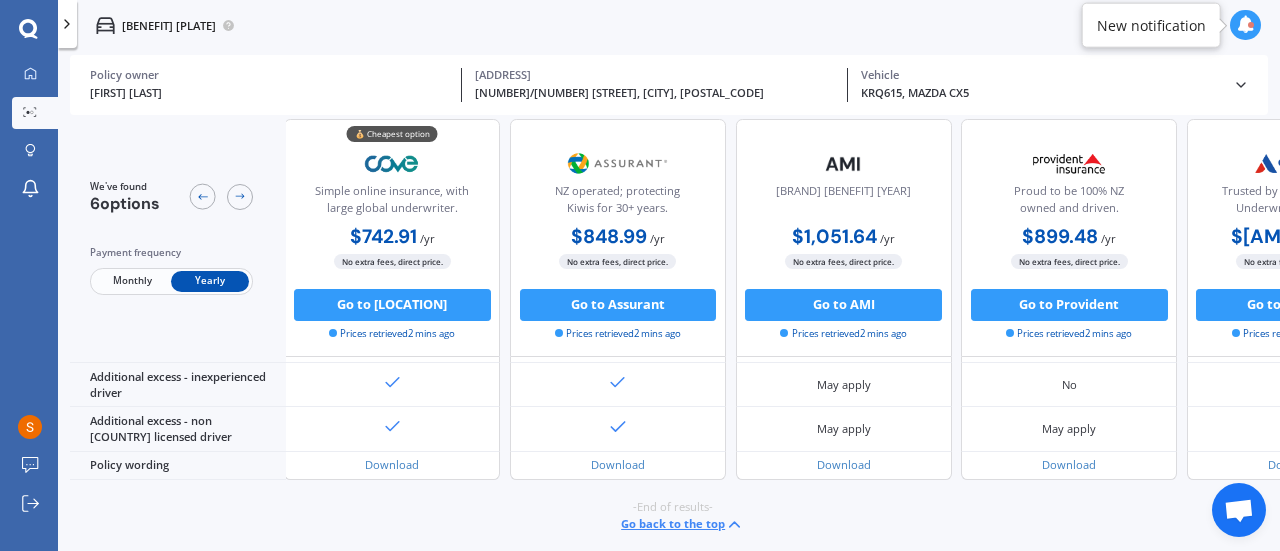 scroll, scrollTop: 1062, scrollLeft: 2, axis: both 